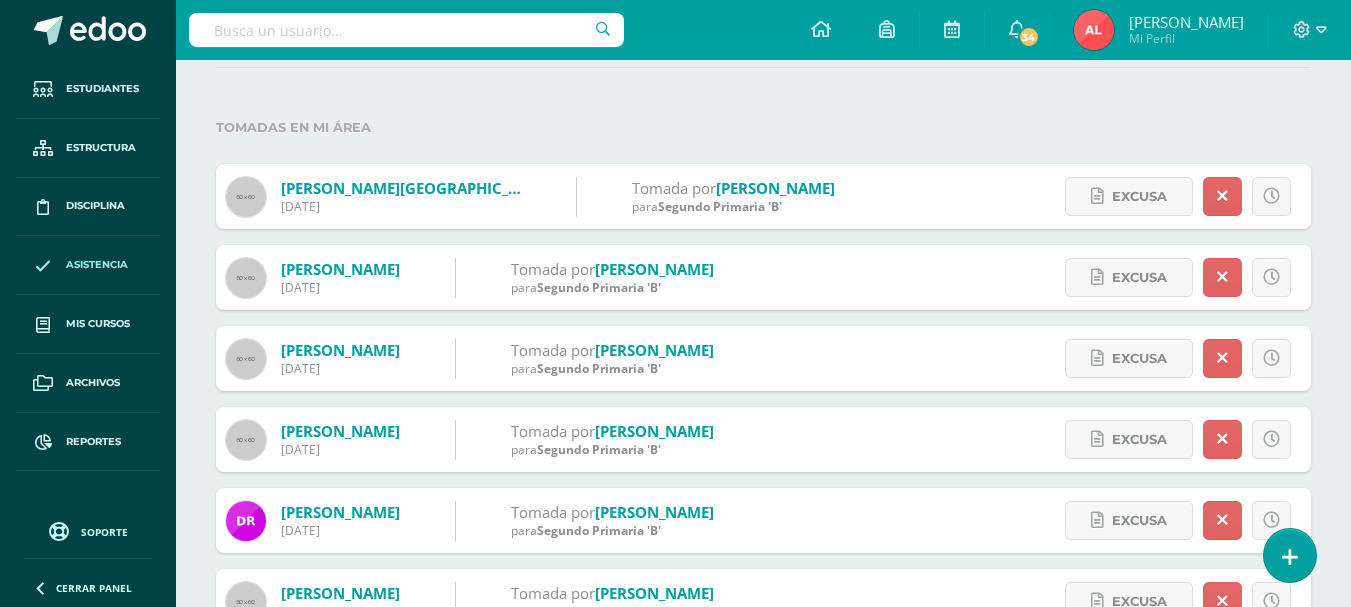 scroll, scrollTop: 0, scrollLeft: 0, axis: both 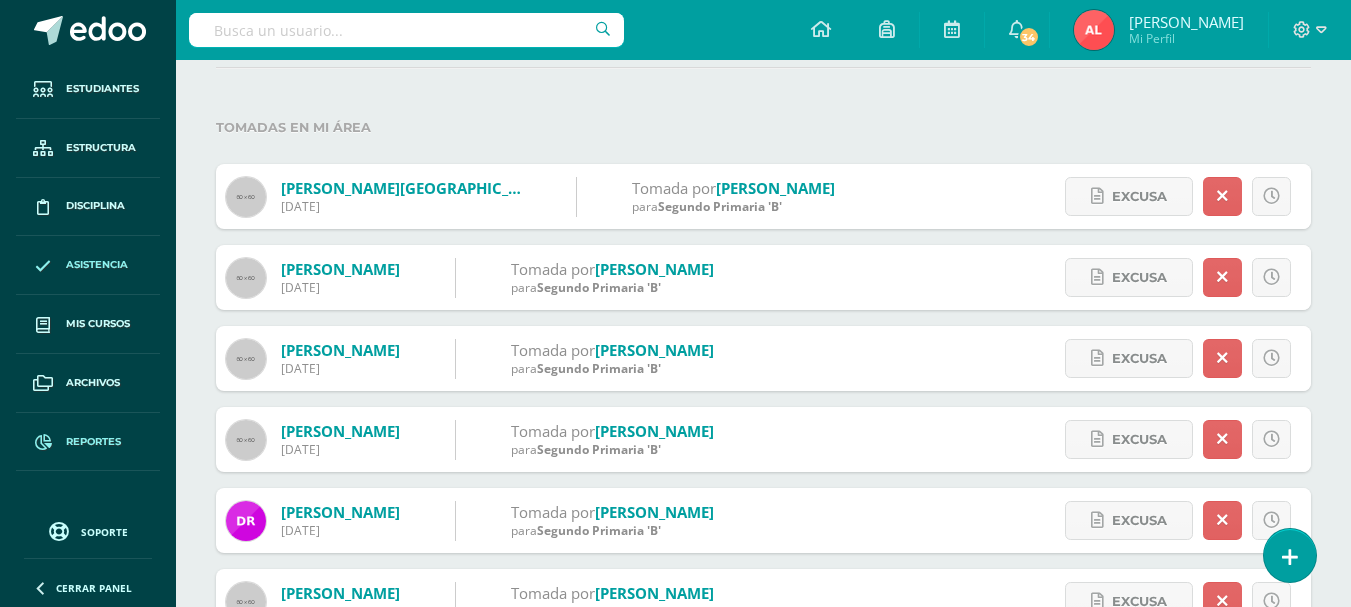 click on "Reportes" at bounding box center (93, 442) 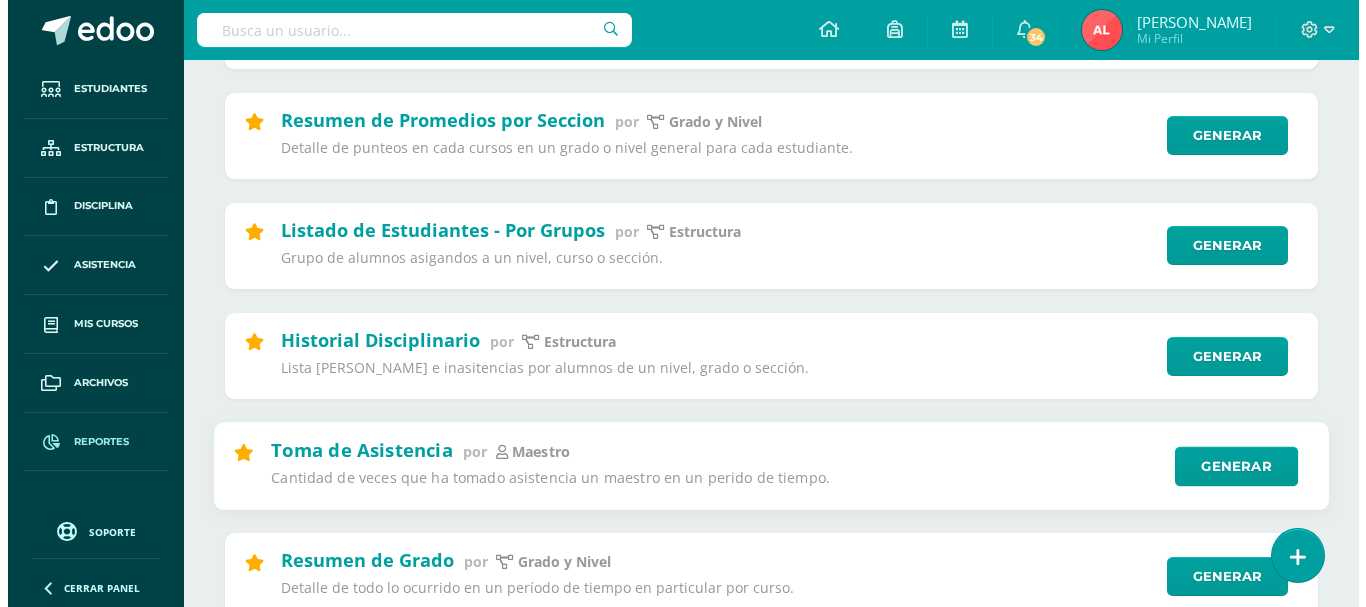 scroll, scrollTop: 400, scrollLeft: 0, axis: vertical 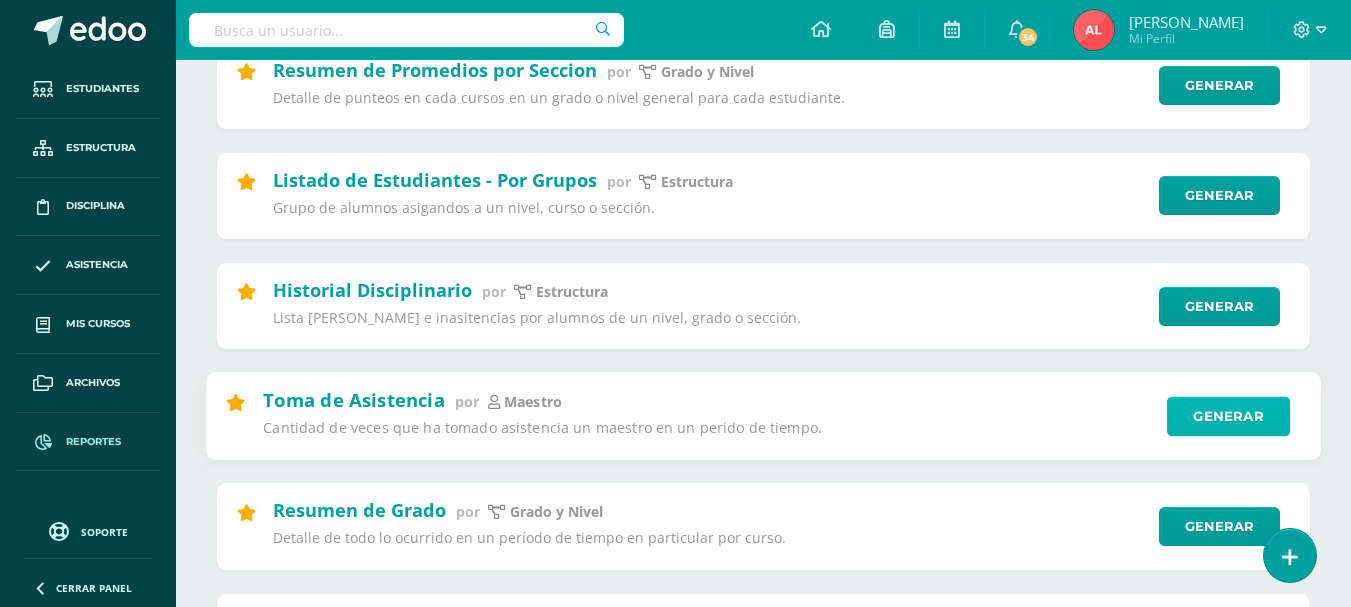 click on "Generar" at bounding box center [1228, 416] 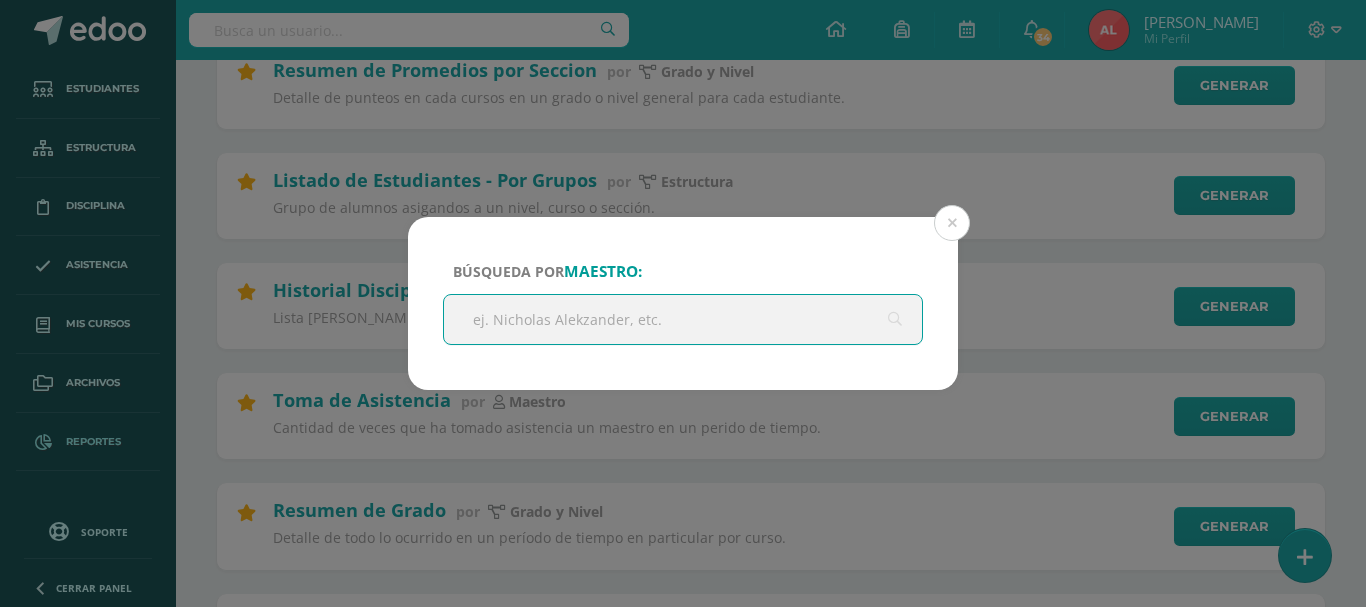 click at bounding box center [683, 319] 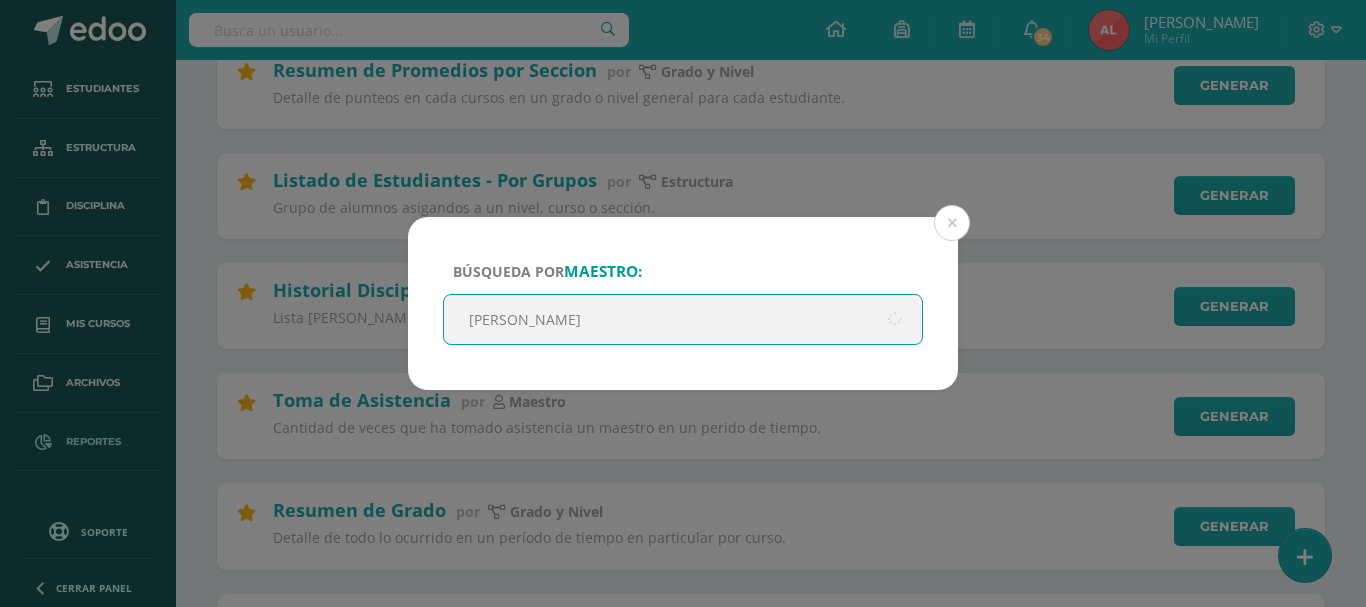 type on "[PERSON_NAME]" 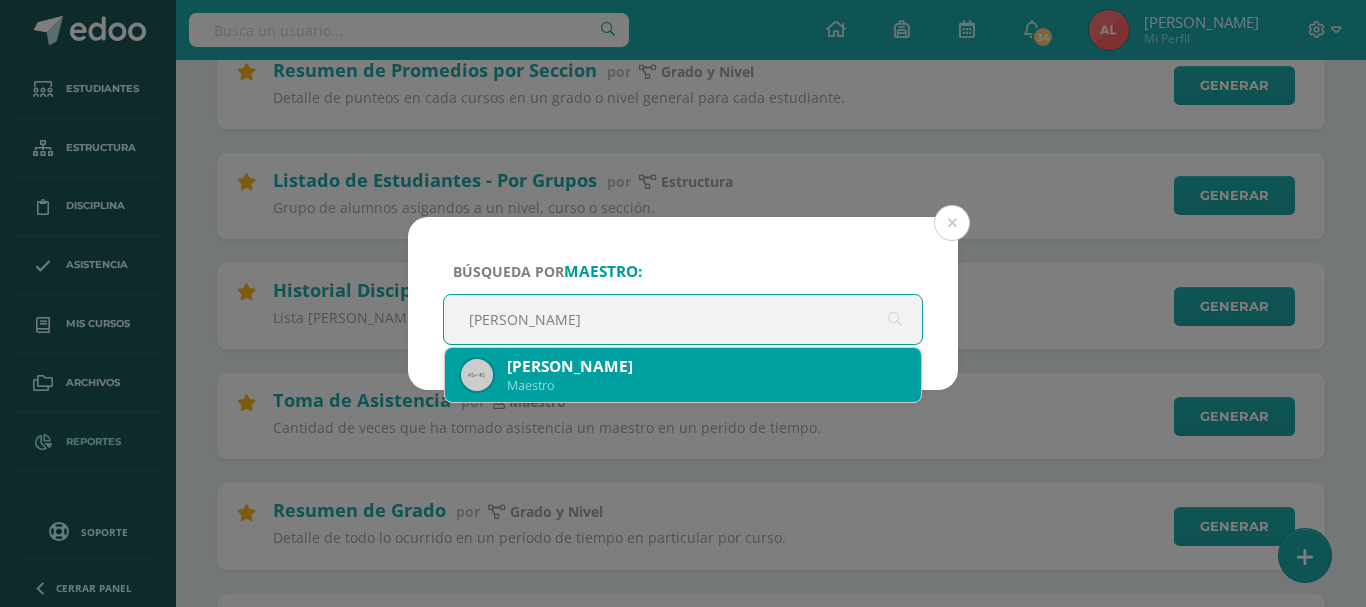 click on "[PERSON_NAME]" at bounding box center [706, 366] 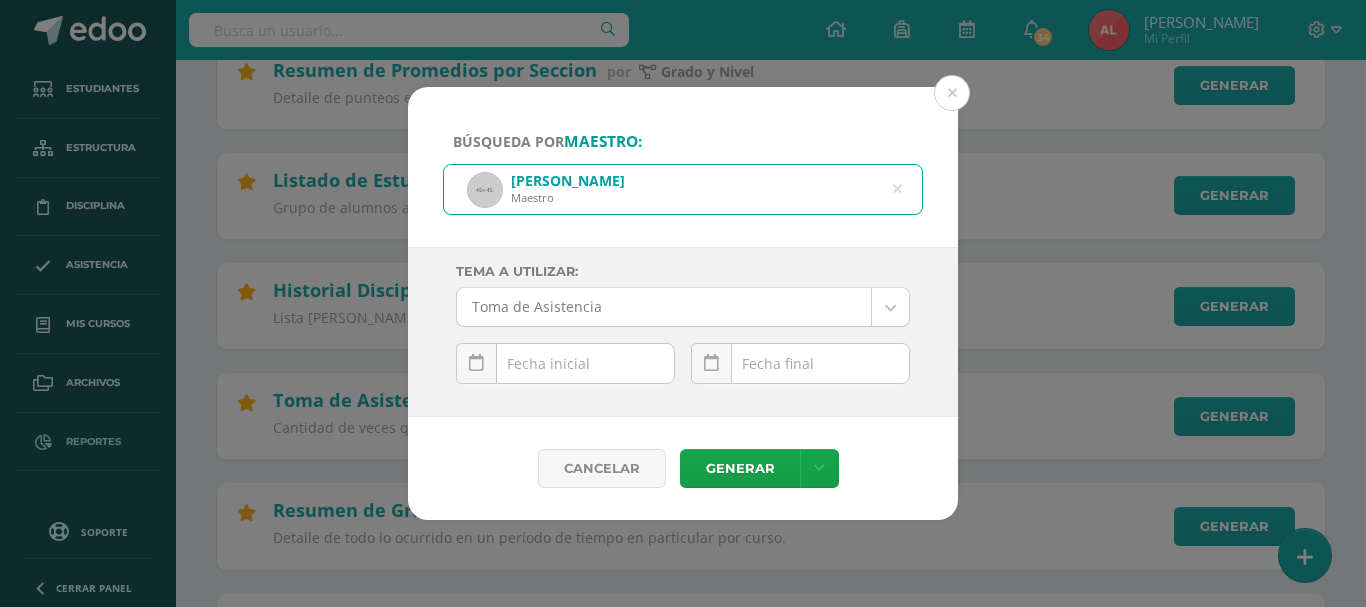 click on "[DATE] Mo Tu We Th Fr Sa Su 30 1 2 3 4 5 6 7 8 9 10 11 12 13 14 15 16 17 18 19 20 21 22 23 24 25 26 27 28 29 30 31 1 2 3 4 5 6 7 8 9 10 false Clear date" at bounding box center [565, 371] 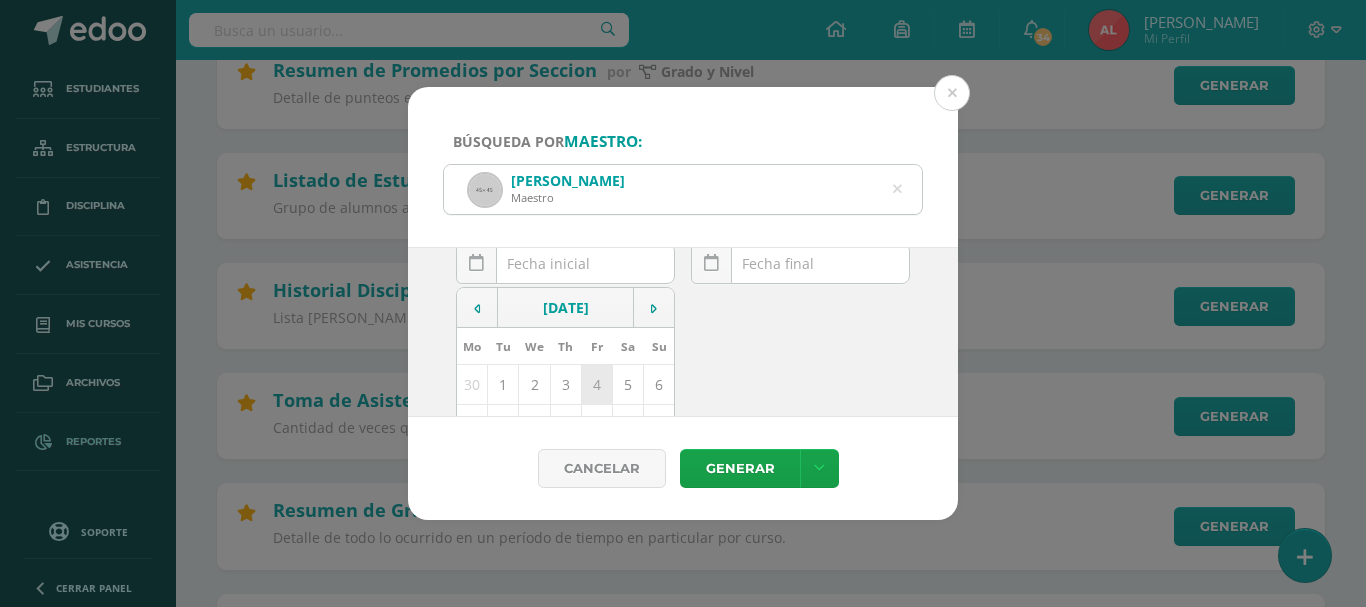 scroll, scrollTop: 200, scrollLeft: 0, axis: vertical 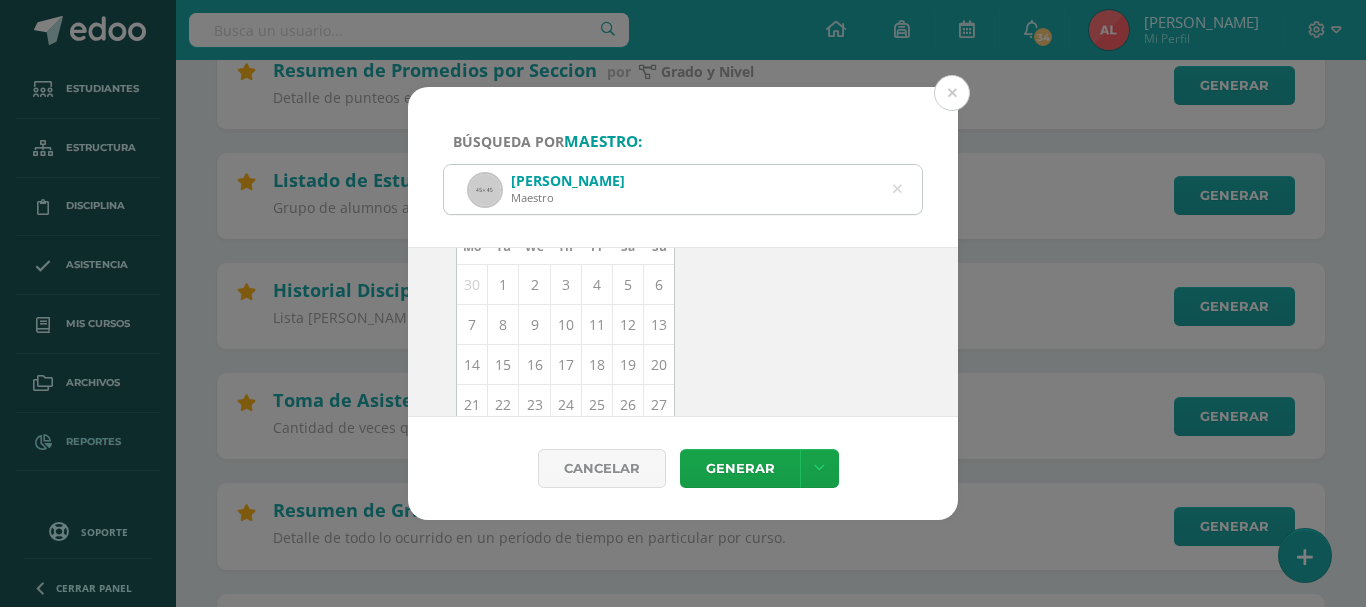click on "10" at bounding box center [565, 325] 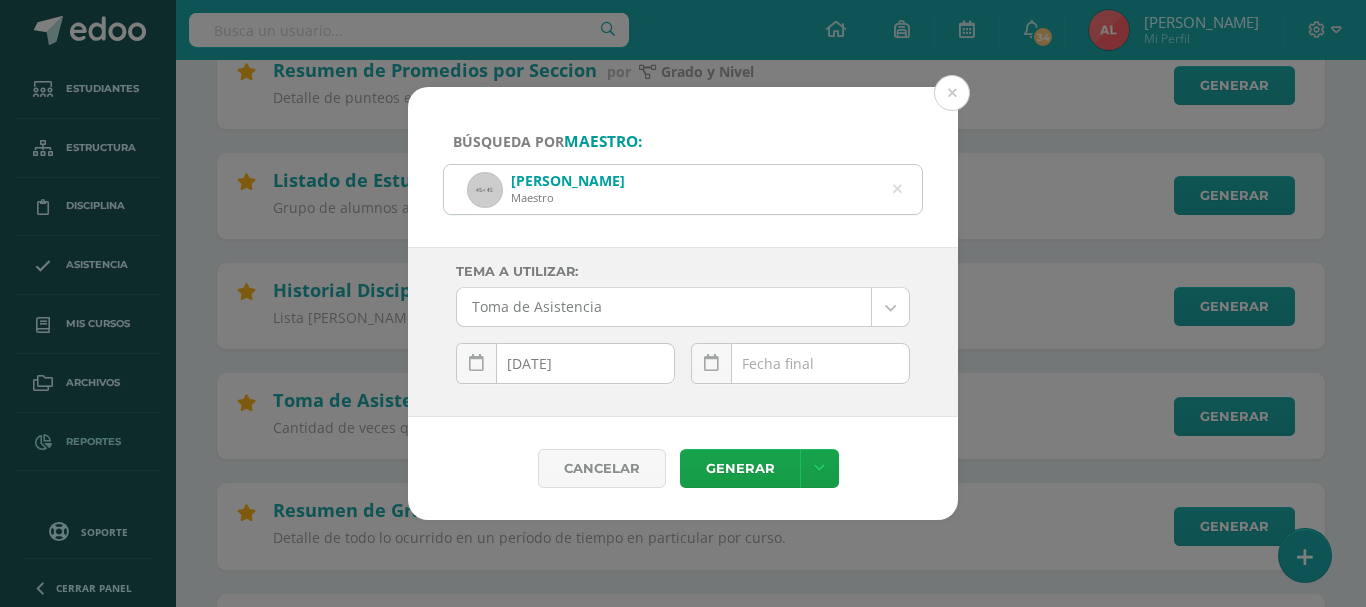 scroll, scrollTop: 0, scrollLeft: 0, axis: both 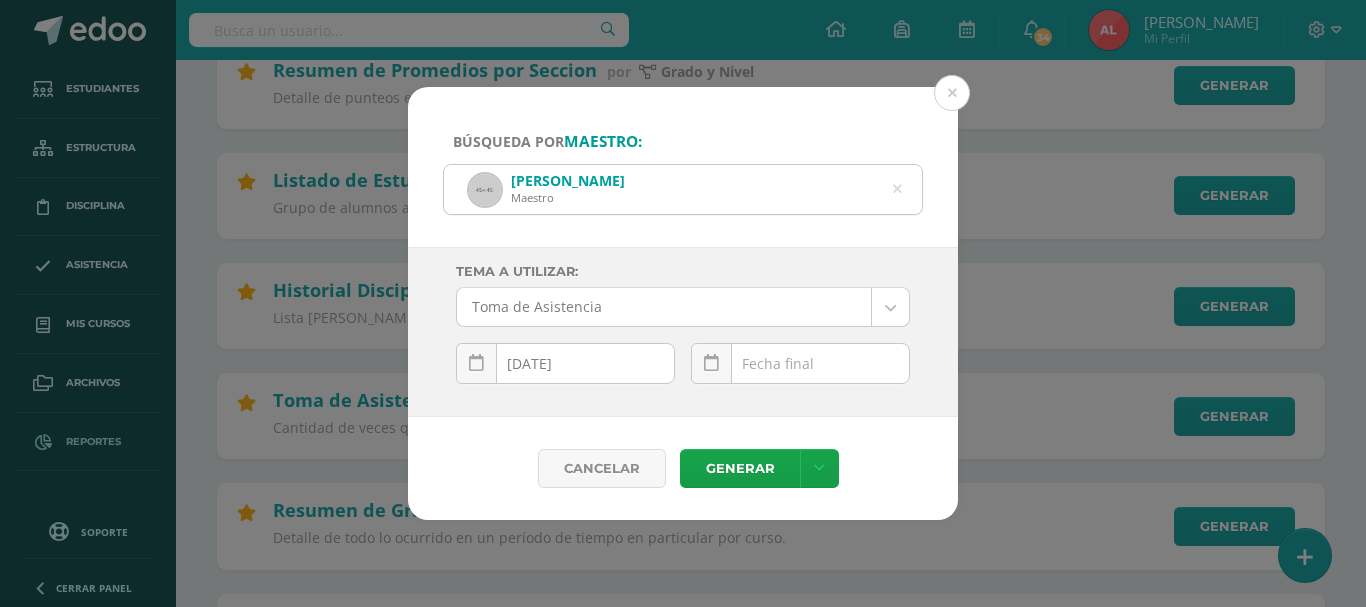 click at bounding box center (800, 363) 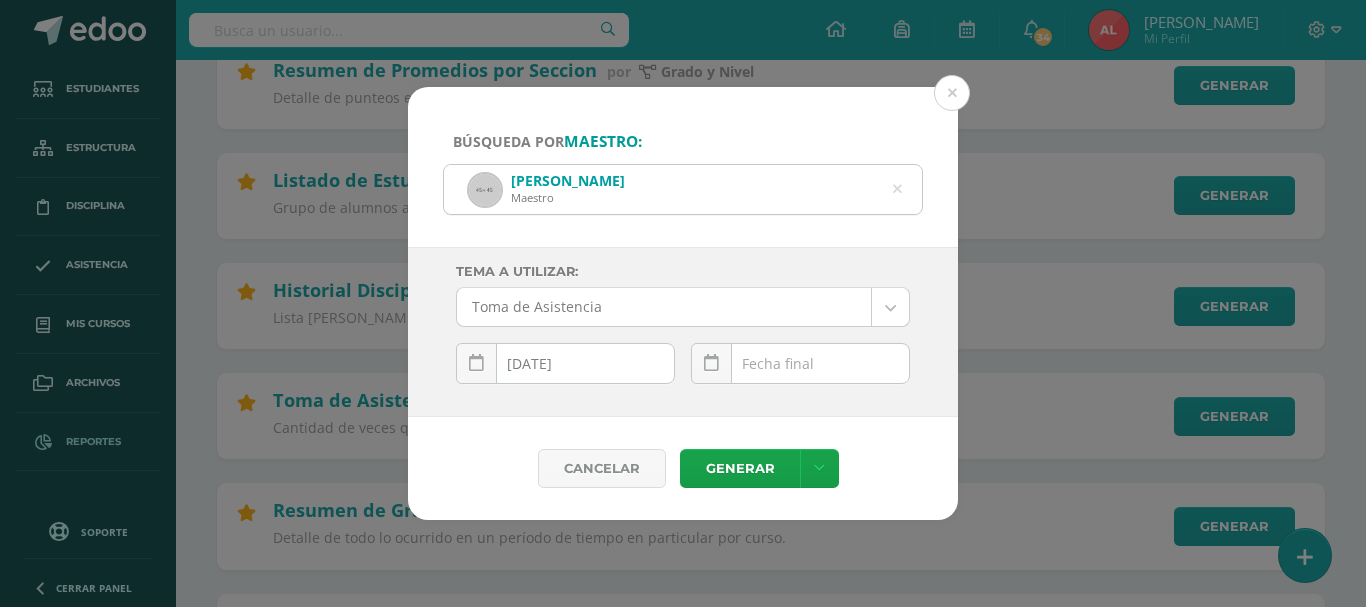 click at bounding box center (800, 363) 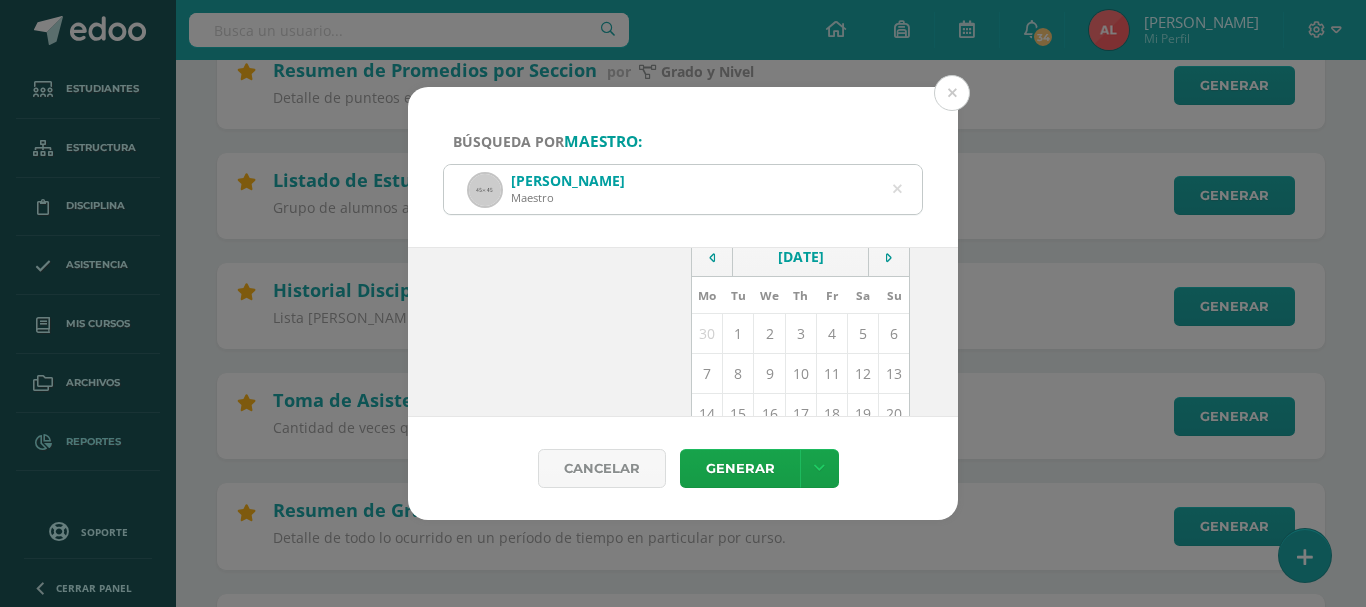 scroll, scrollTop: 200, scrollLeft: 0, axis: vertical 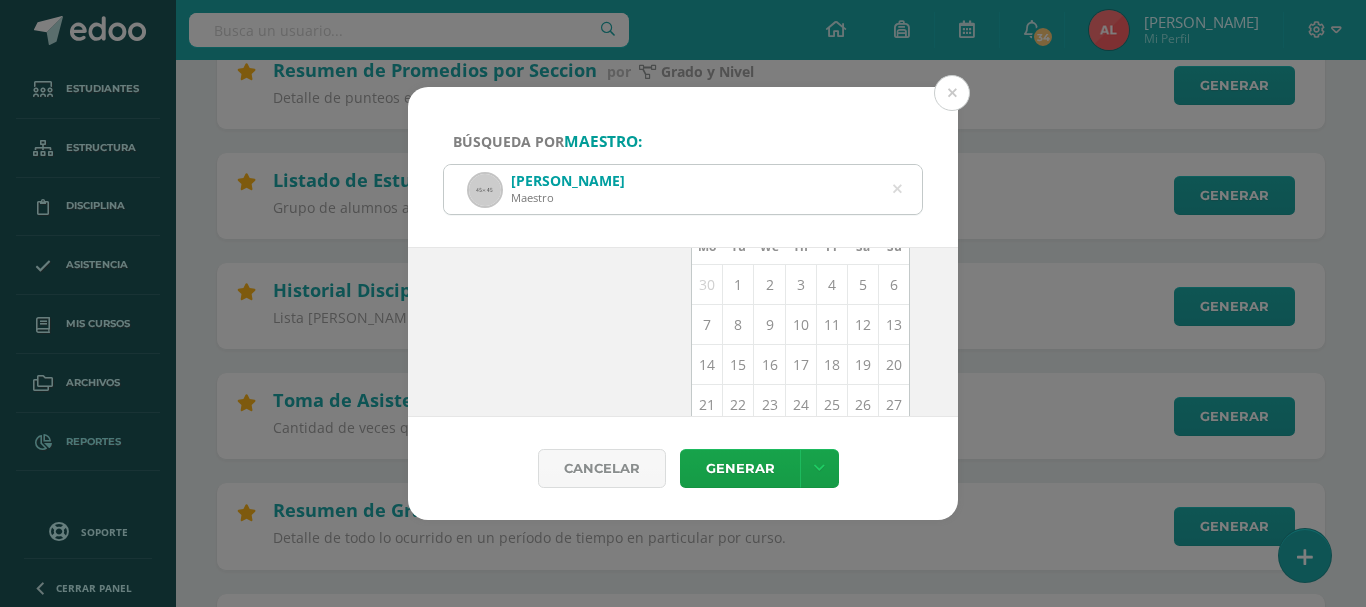 click on "10" at bounding box center (800, 325) 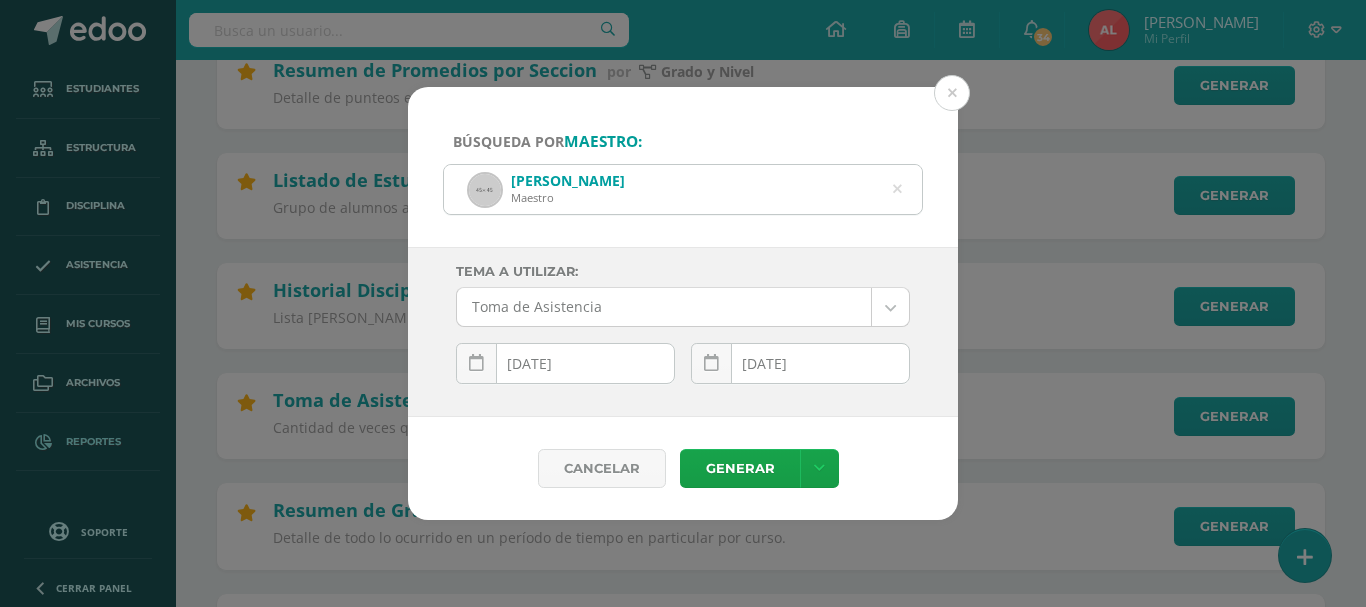 scroll, scrollTop: 0, scrollLeft: 0, axis: both 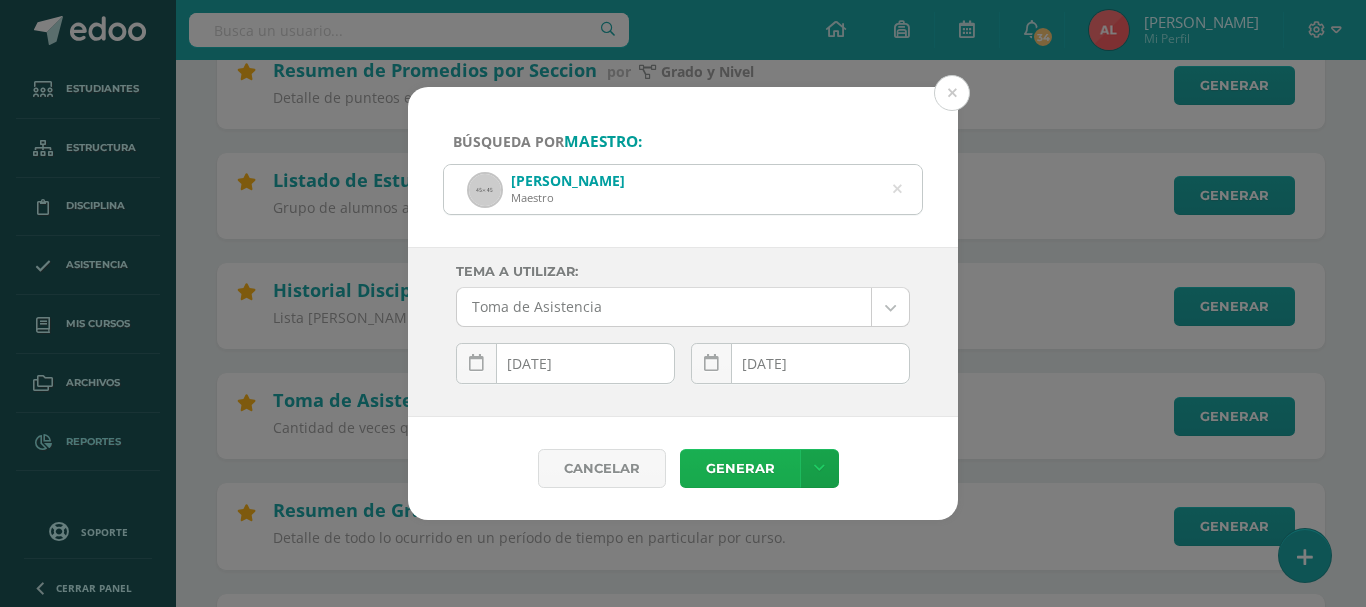 click on "Generar" at bounding box center [740, 468] 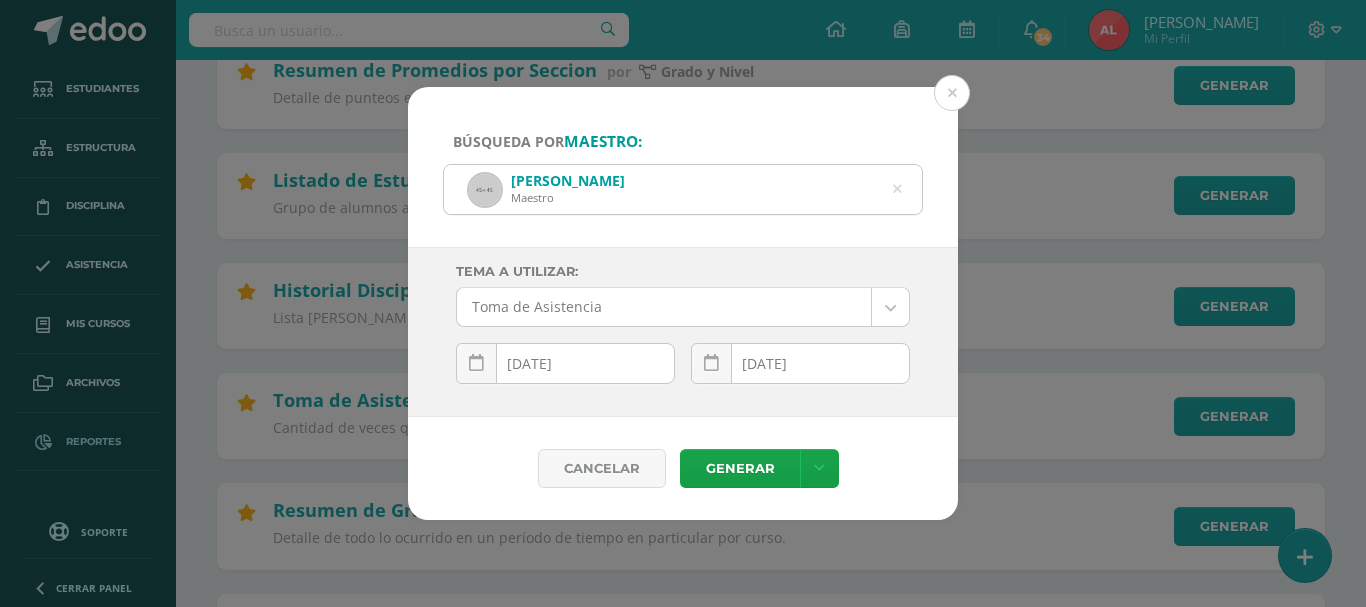 click on "[PERSON_NAME] Maestro" at bounding box center (683, 189) 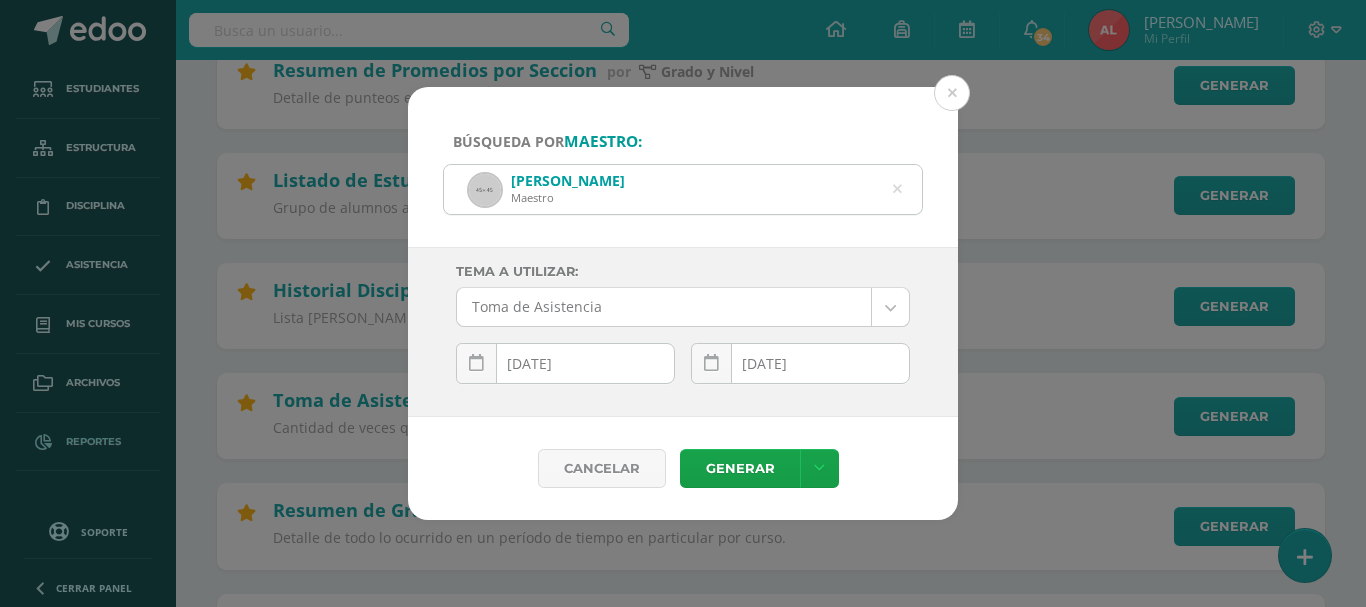 click at bounding box center [897, 189] 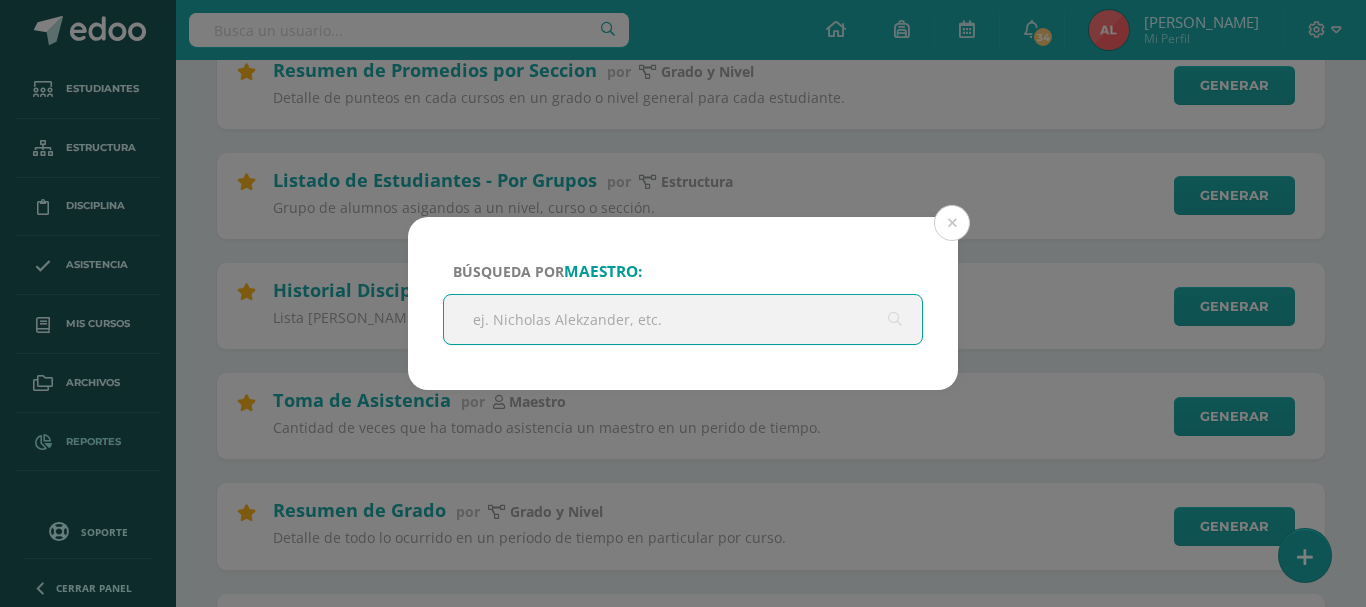 click at bounding box center [683, 319] 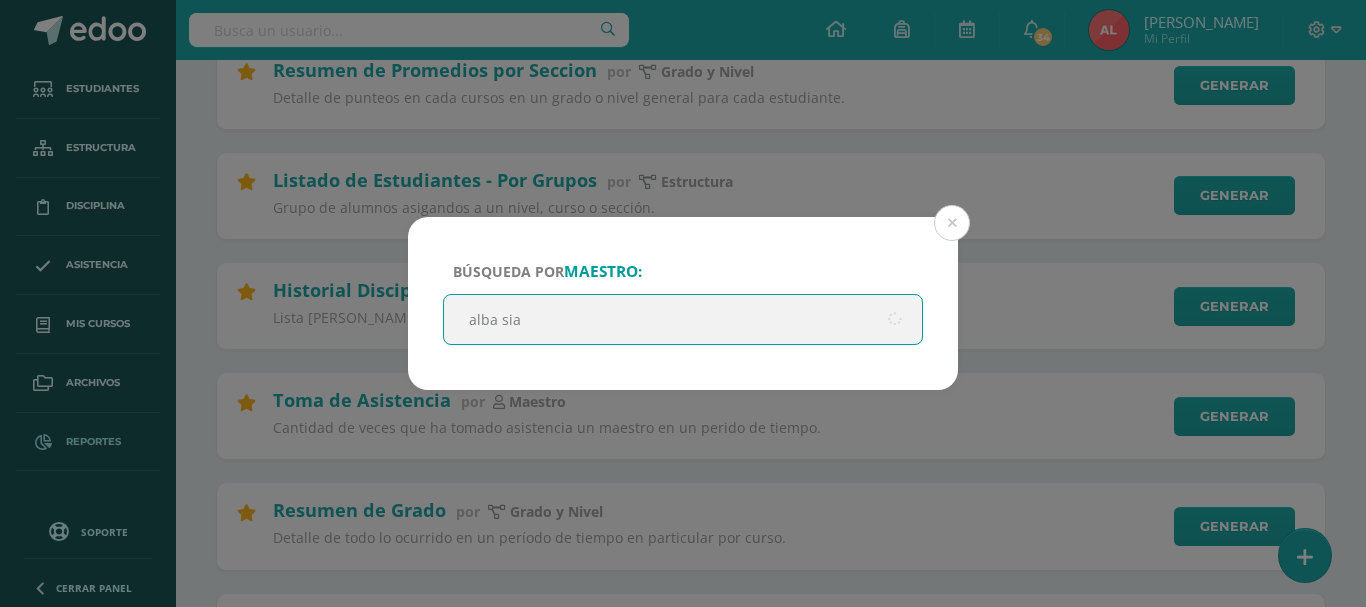 type on "[PERSON_NAME]" 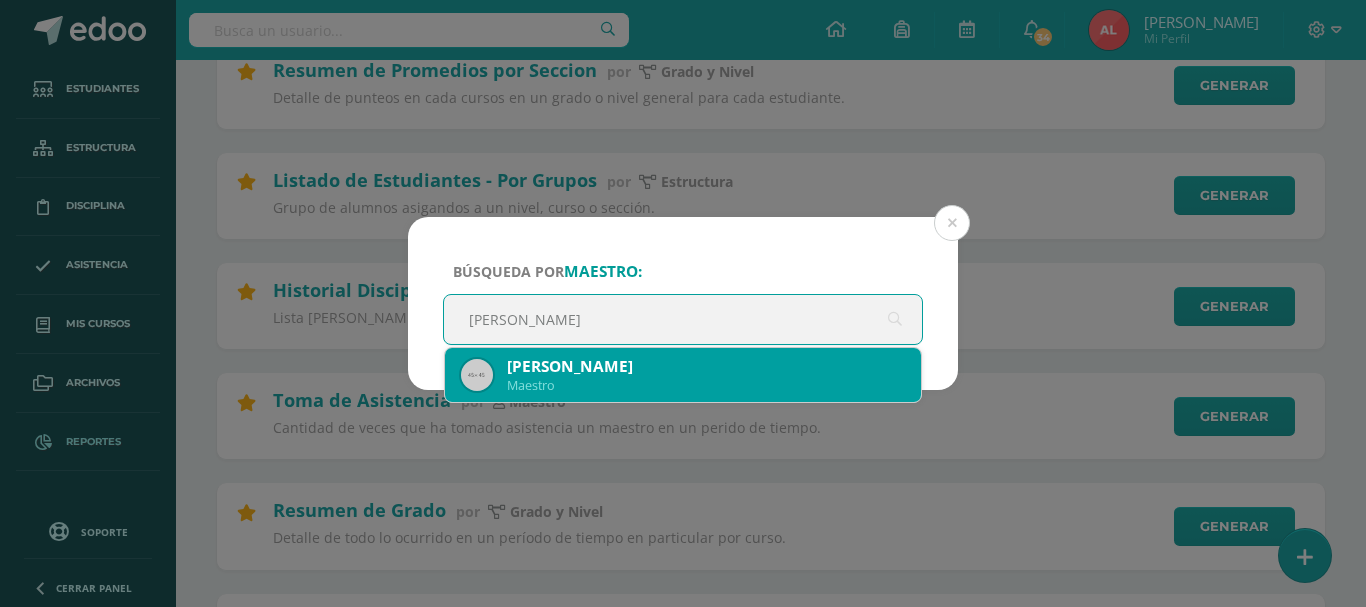 click on "[PERSON_NAME]" at bounding box center (706, 366) 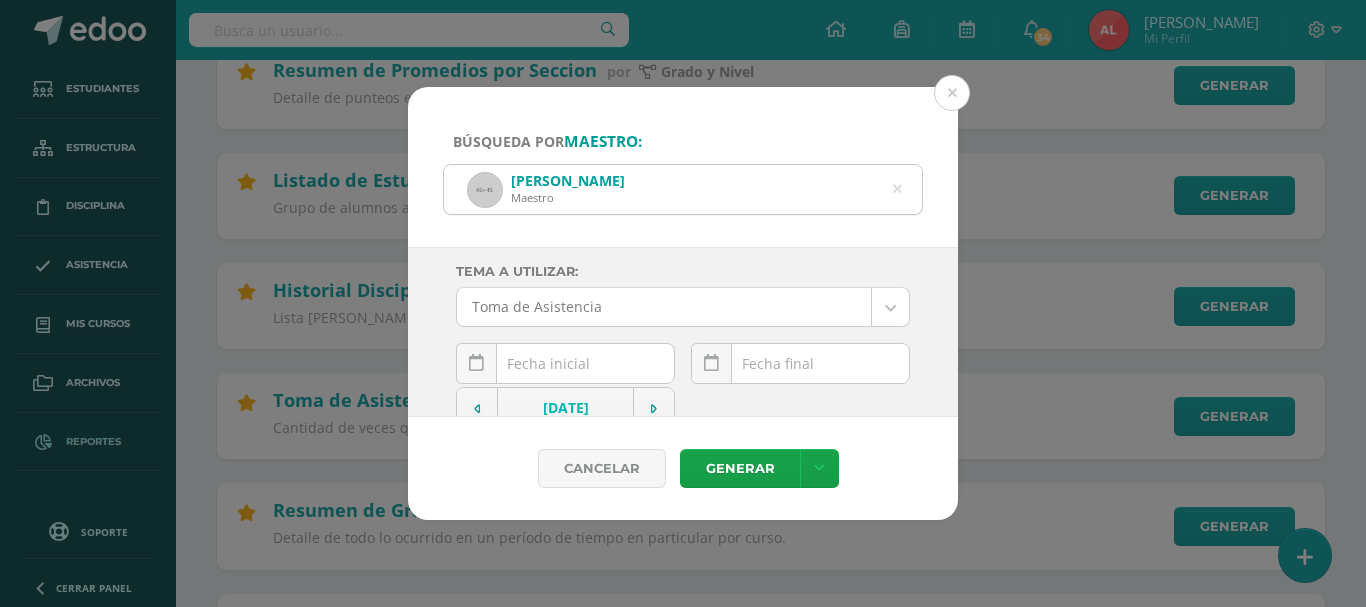 click on "[DATE] Mo Tu We Th Fr Sa Su 30 1 2 3 4 5 6 7 8 9 10 11 12 13 14 15 16 17 18 19 20 21 22 23 24 25 26 27 28 29 30 31 1 2 3 4 5 6 7 8 9 10 false Clear date" at bounding box center (565, 371) 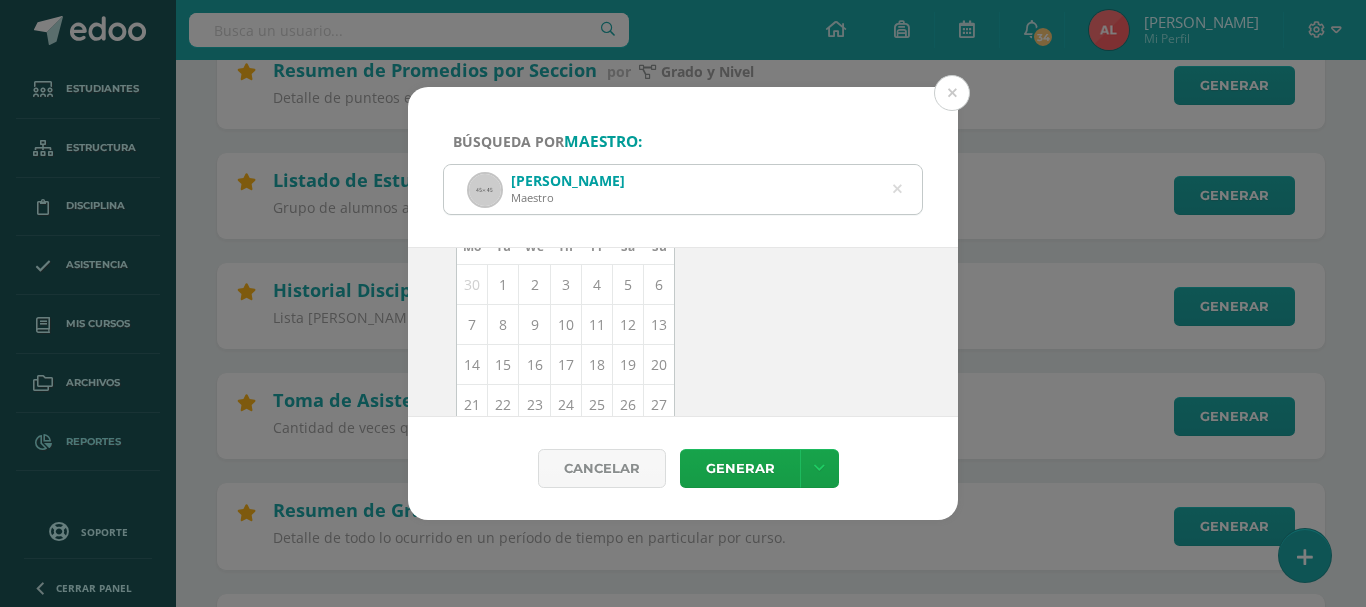 click on "10" at bounding box center (565, 325) 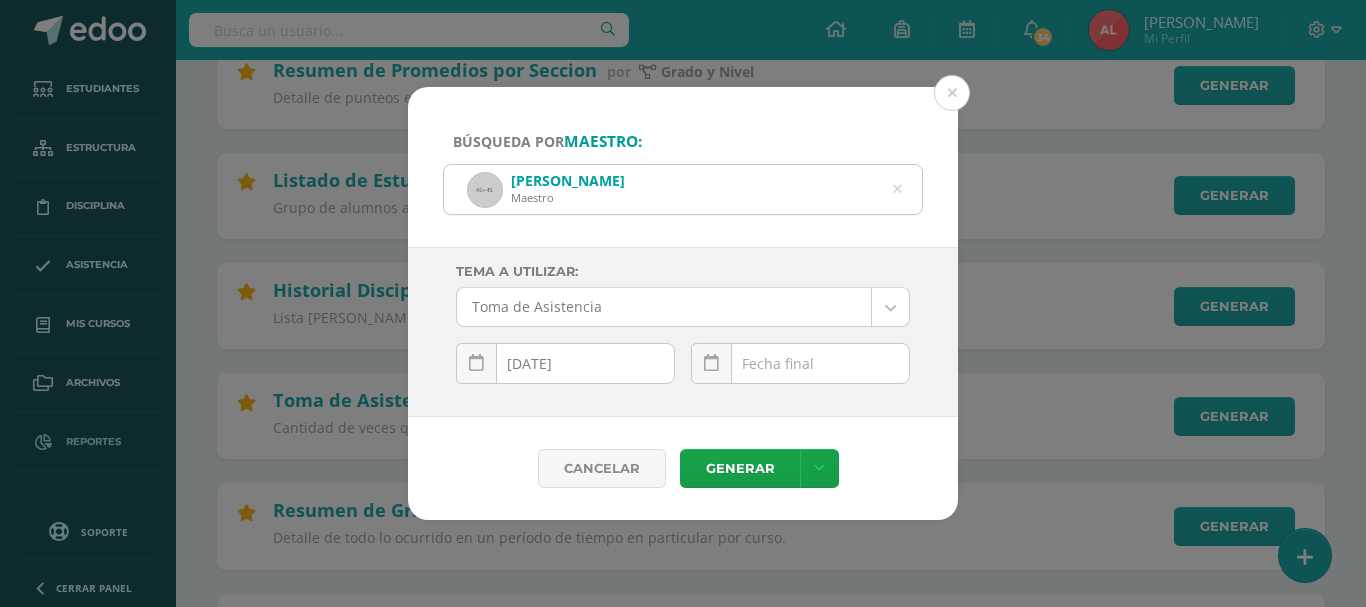 scroll, scrollTop: 0, scrollLeft: 0, axis: both 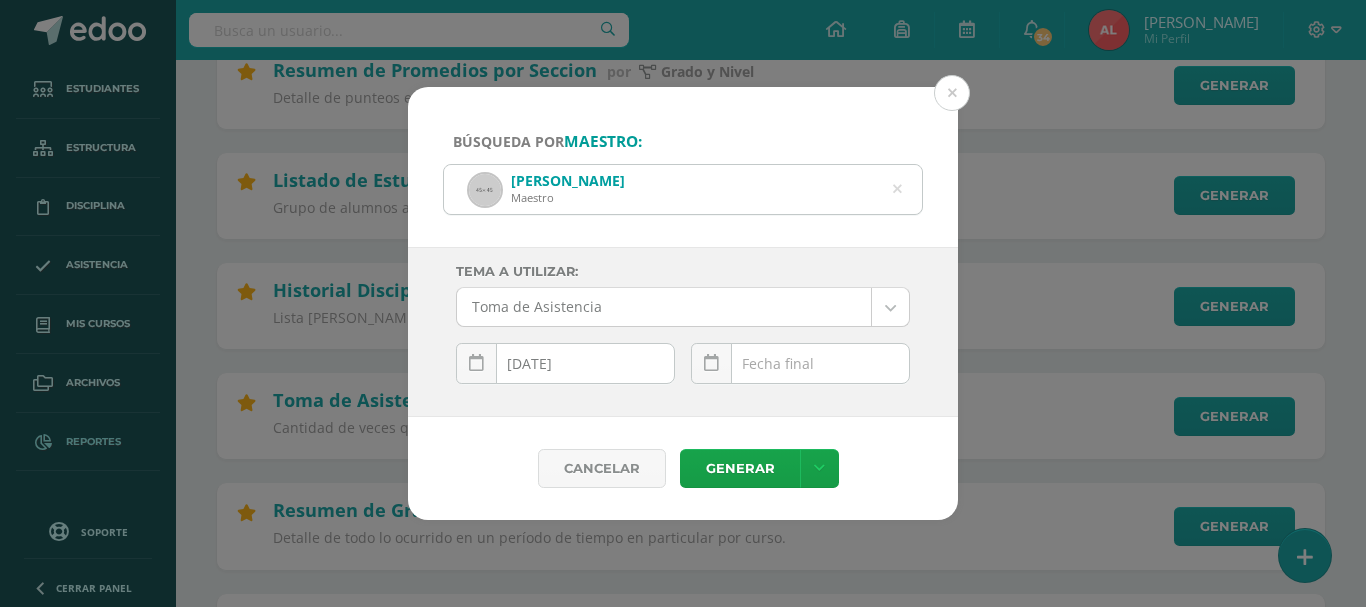 click on "[DATE] Mo Tu We Th Fr Sa Su 30 1 2 3 4 5 6 7 8 9 10 11 12 13 14 15 16 17 18 19 20 21 22 23 24 25 26 27 28 29 30 31 1 2 3 4 5 6 7 8 9 10 false Clear date" at bounding box center [800, 371] 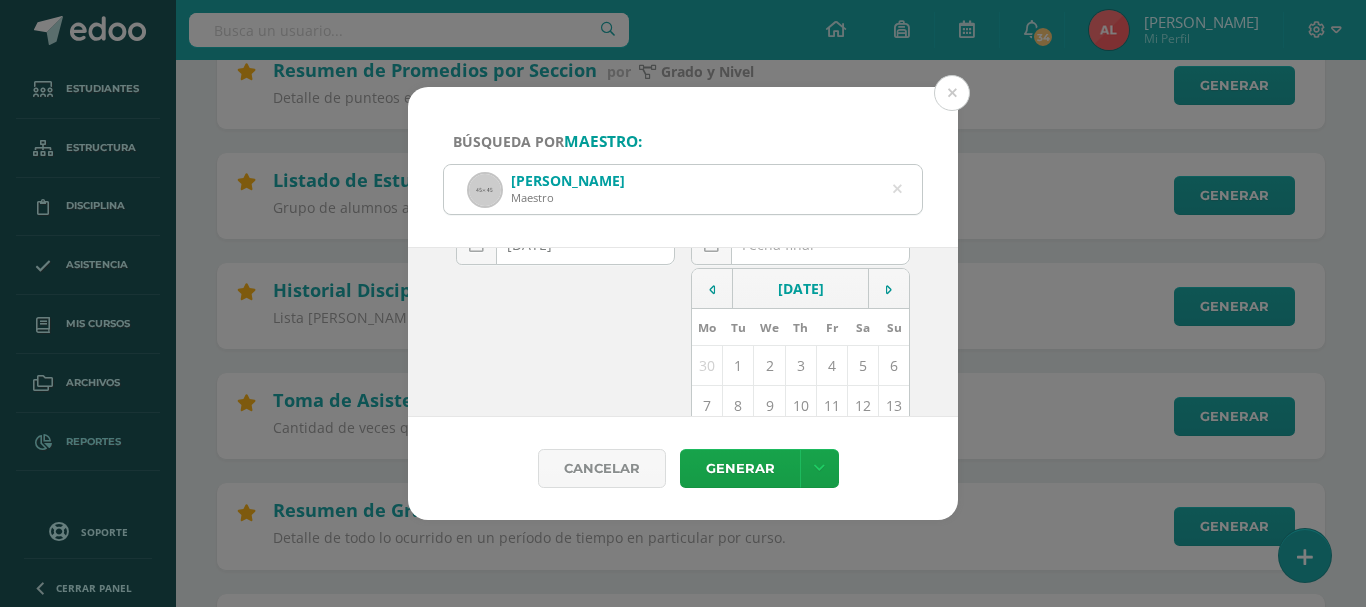 scroll, scrollTop: 200, scrollLeft: 0, axis: vertical 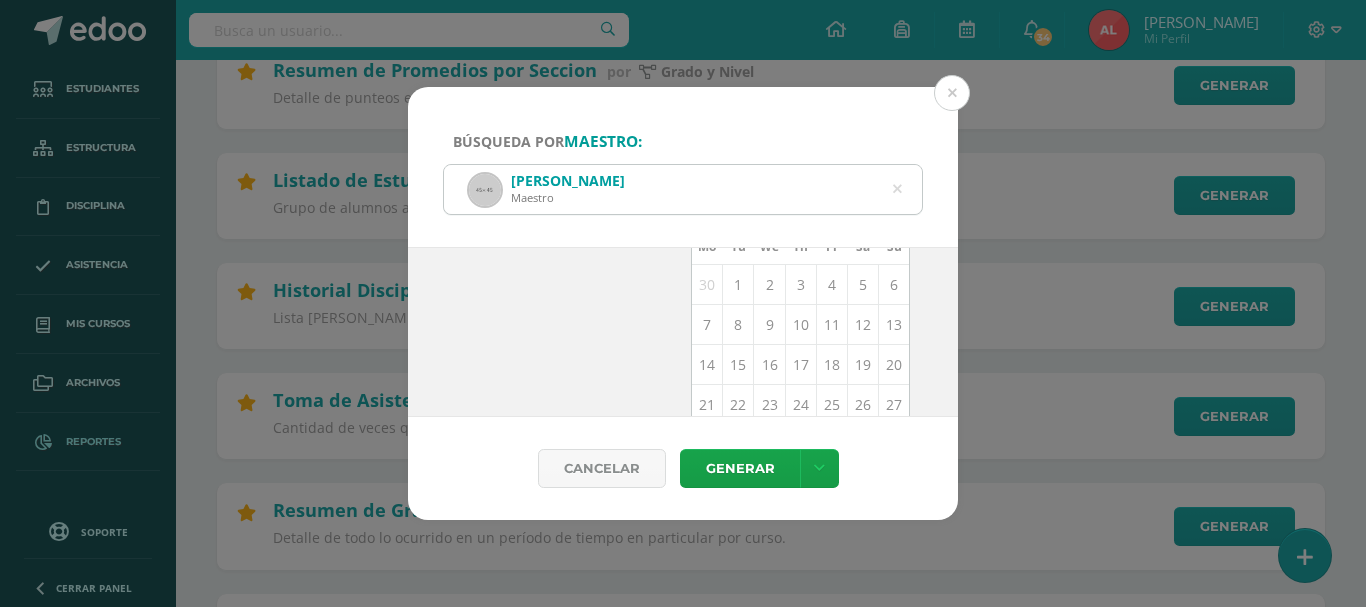 click on "10" at bounding box center [800, 325] 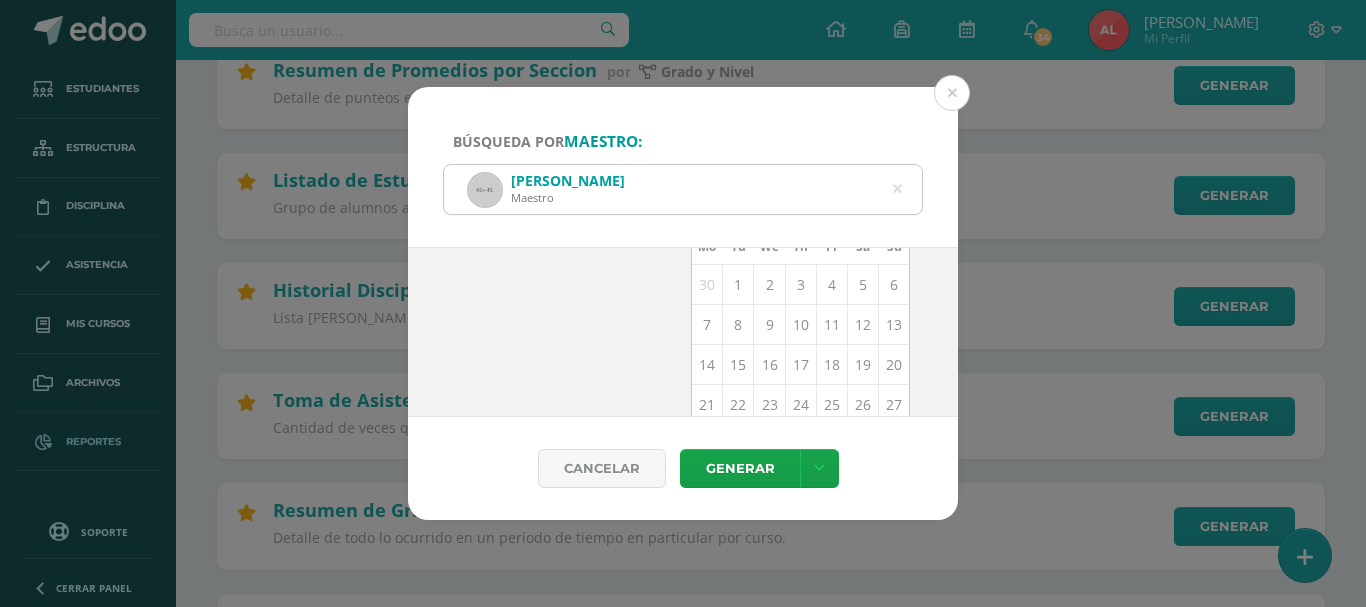 type on "[DATE]" 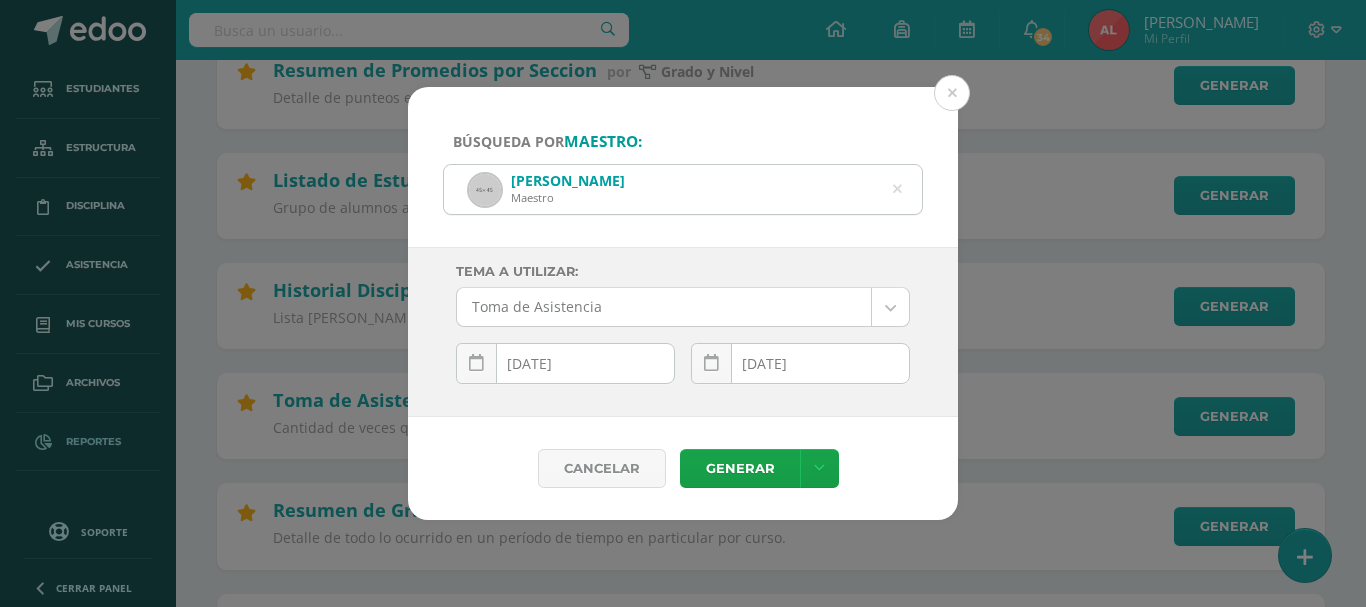 scroll, scrollTop: 0, scrollLeft: 0, axis: both 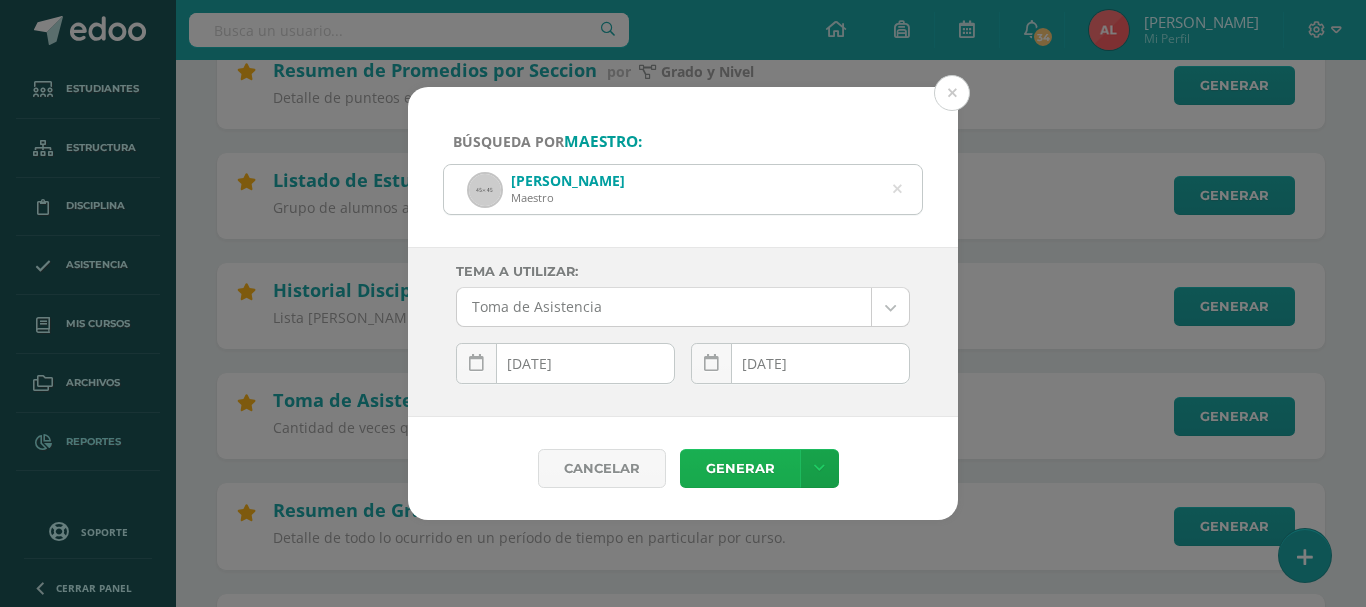 click on "Generar" at bounding box center [740, 468] 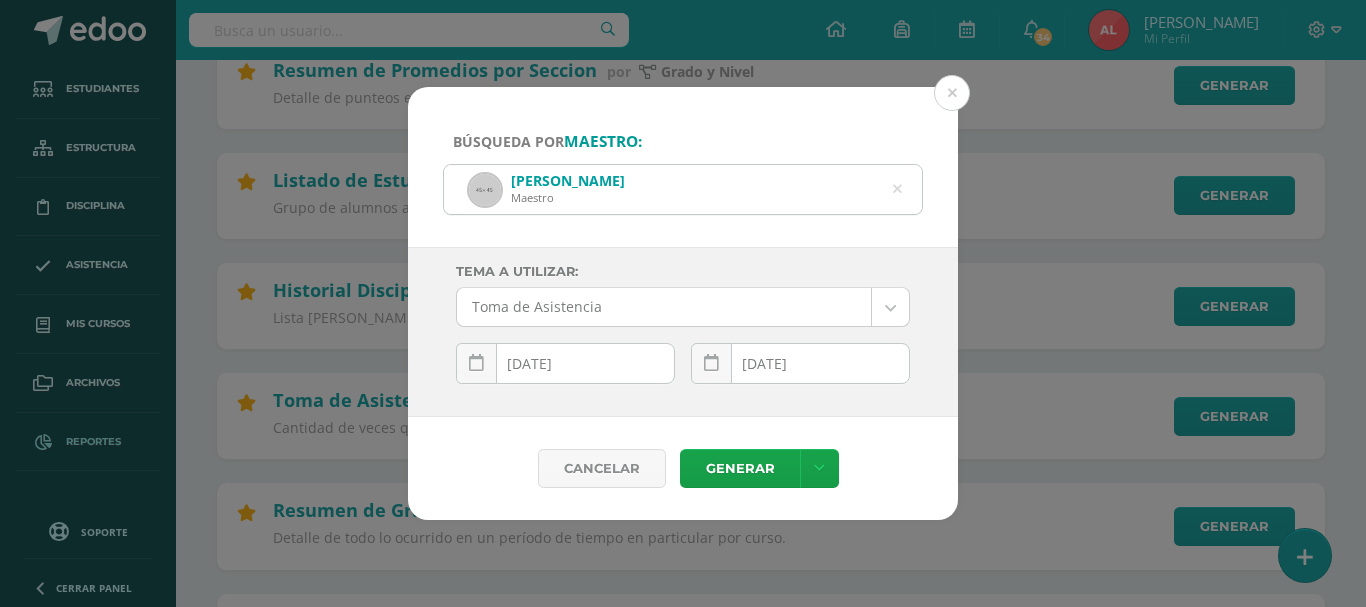 click at bounding box center (897, 189) 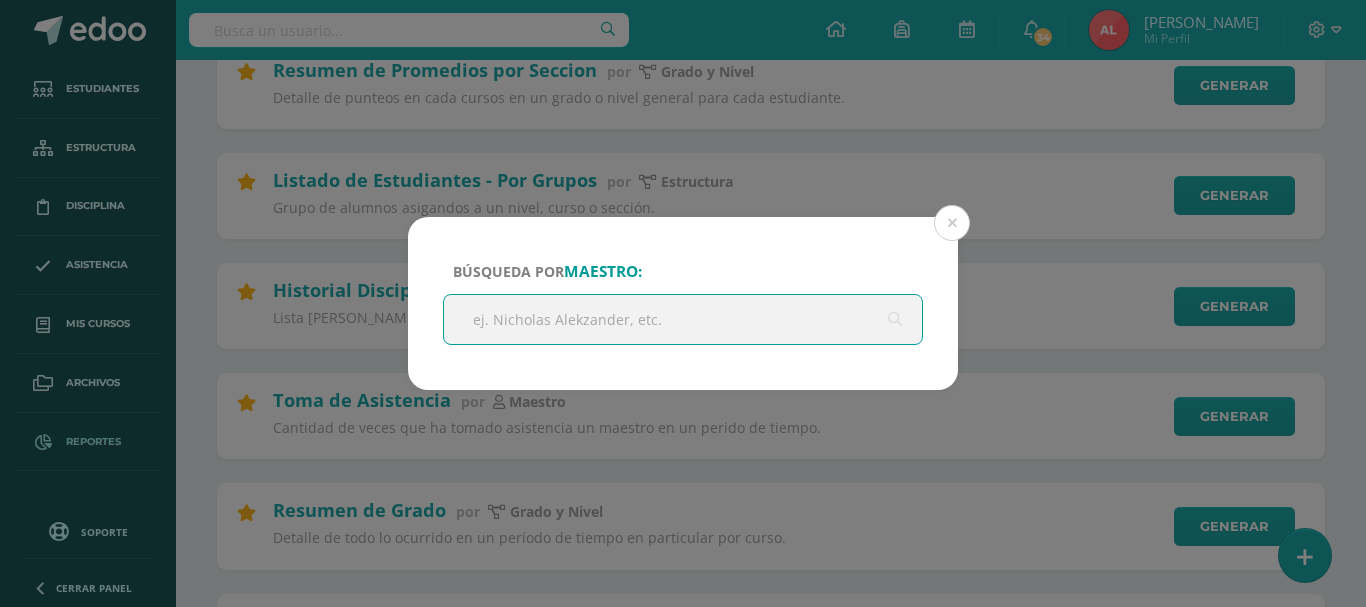 click at bounding box center [683, 319] 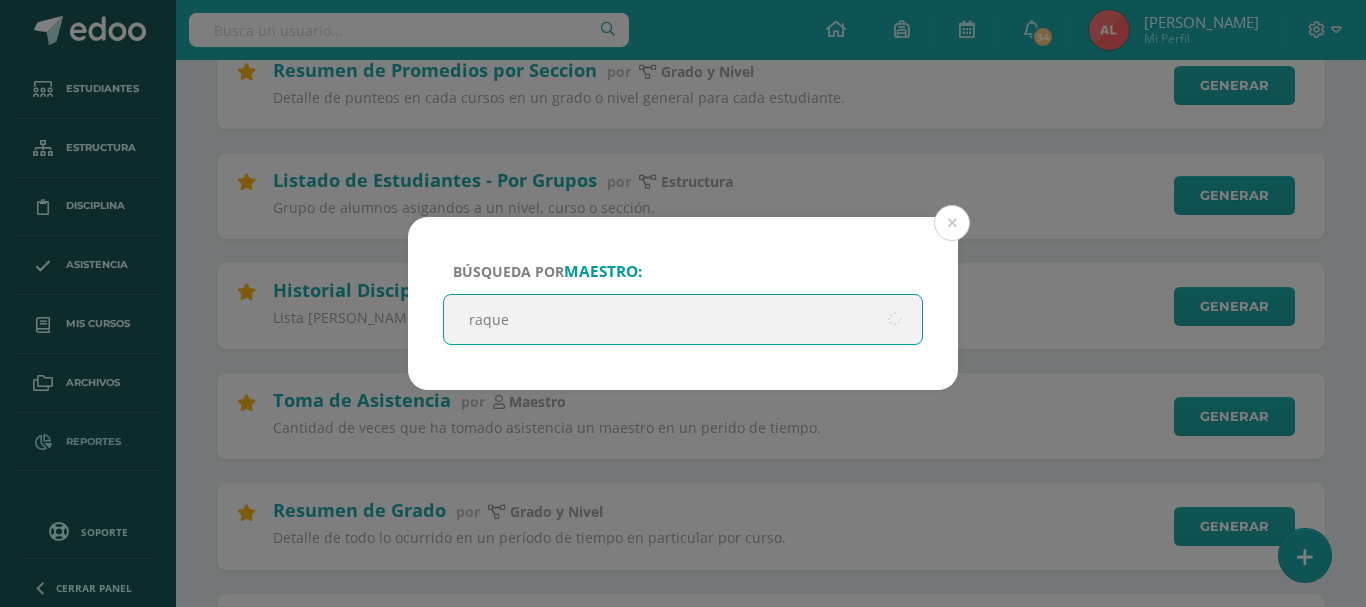 type on "[PERSON_NAME]" 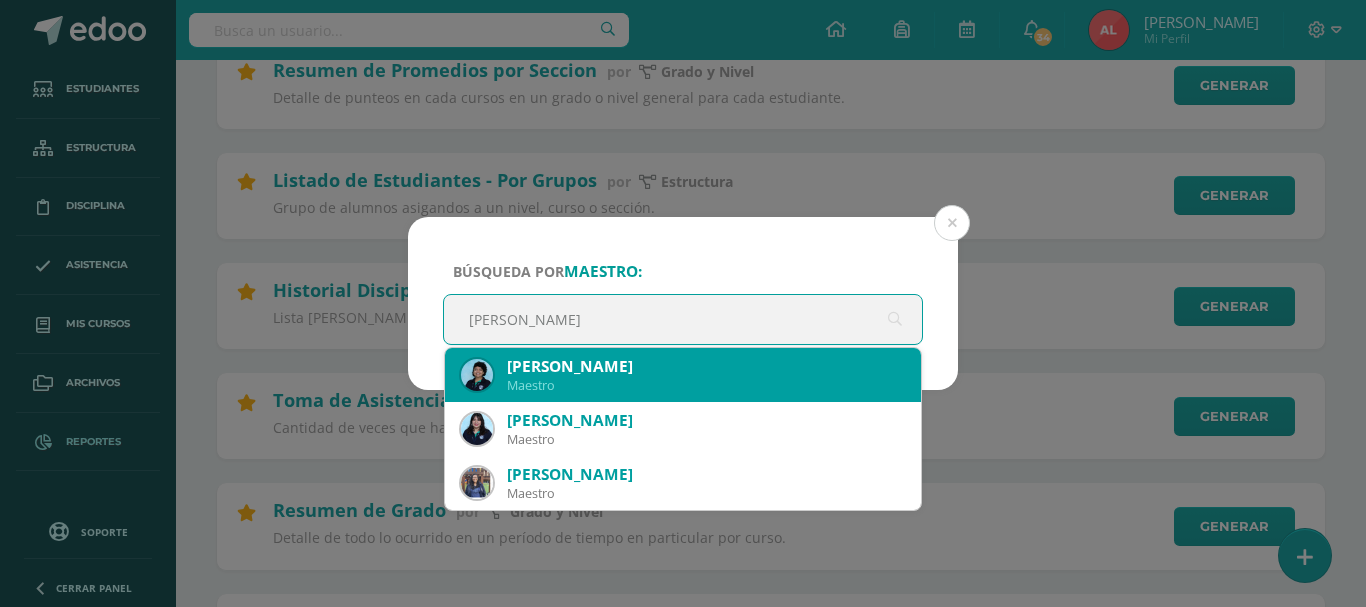 click on "[PERSON_NAME]" at bounding box center [706, 366] 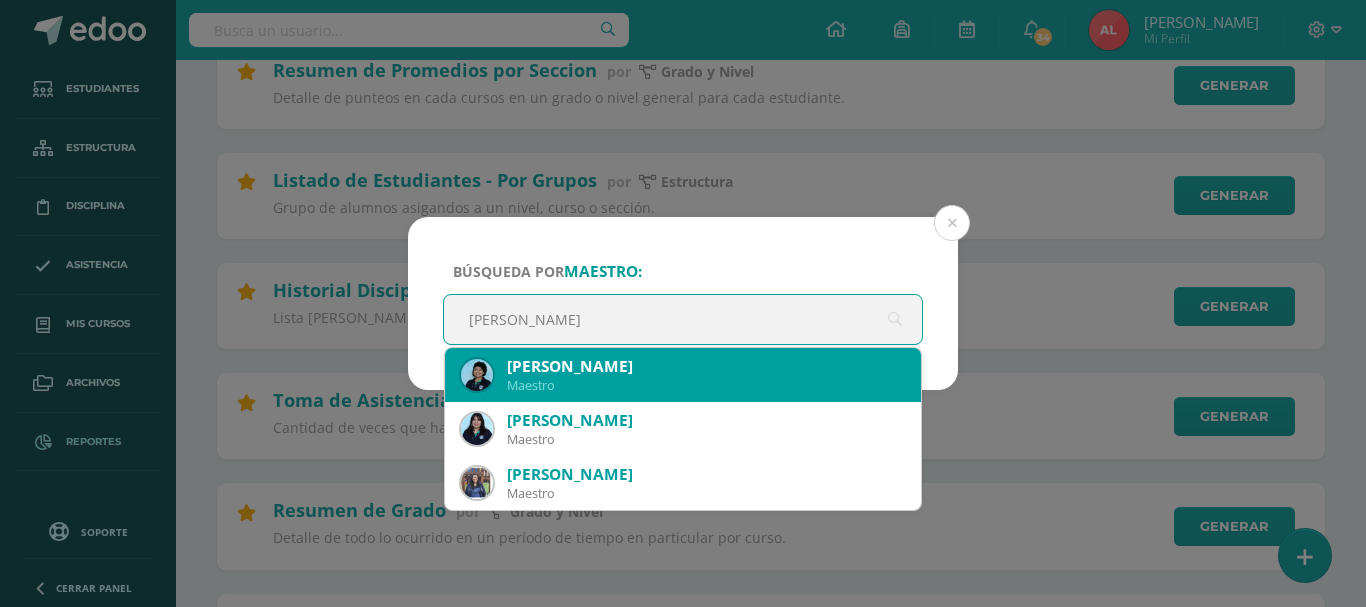 type 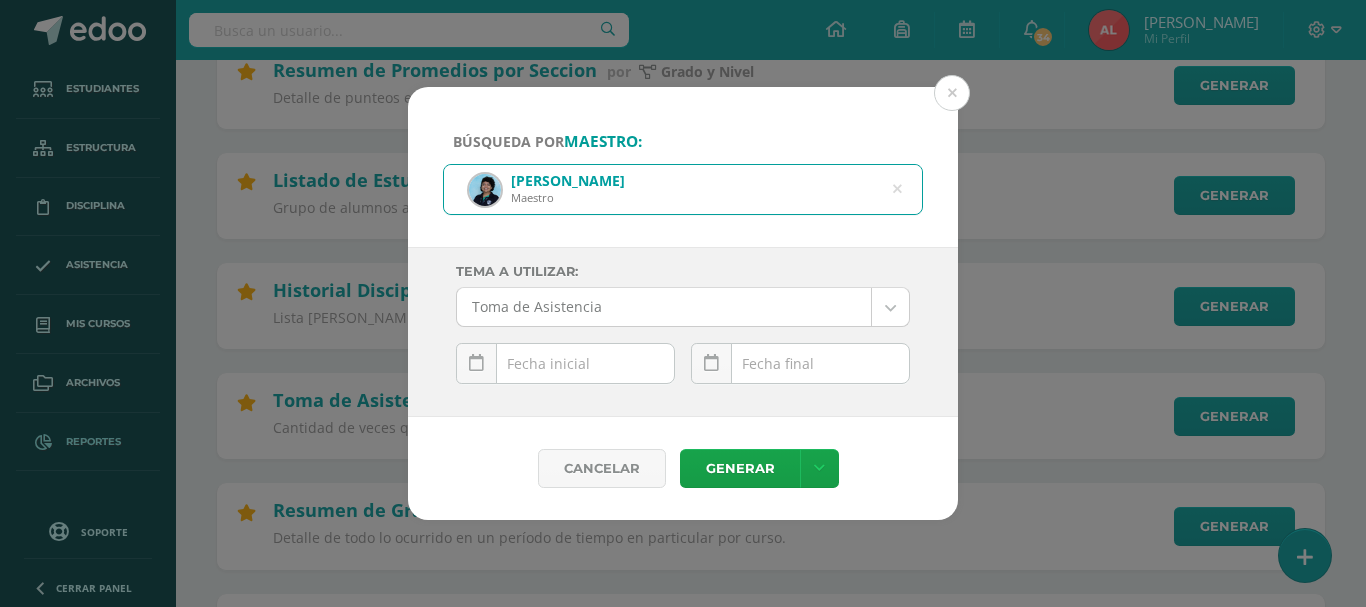 click on "[DATE] Mo Tu We Th Fr Sa Su 30 1 2 3 4 5 6 7 8 9 10 11 12 13 14 15 16 17 18 19 20 21 22 23 24 25 26 27 28 29 30 31 1 2 3 4 5 6 7 8 9 10 false Clear date" at bounding box center [565, 371] 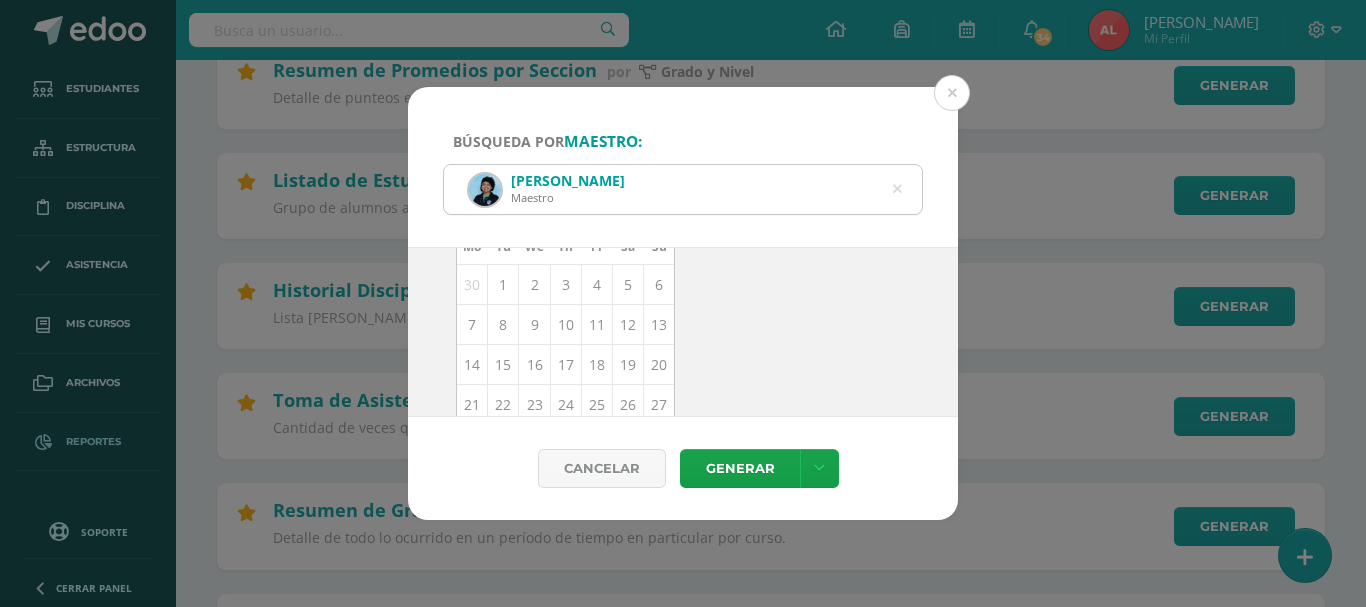click on "10" at bounding box center [565, 325] 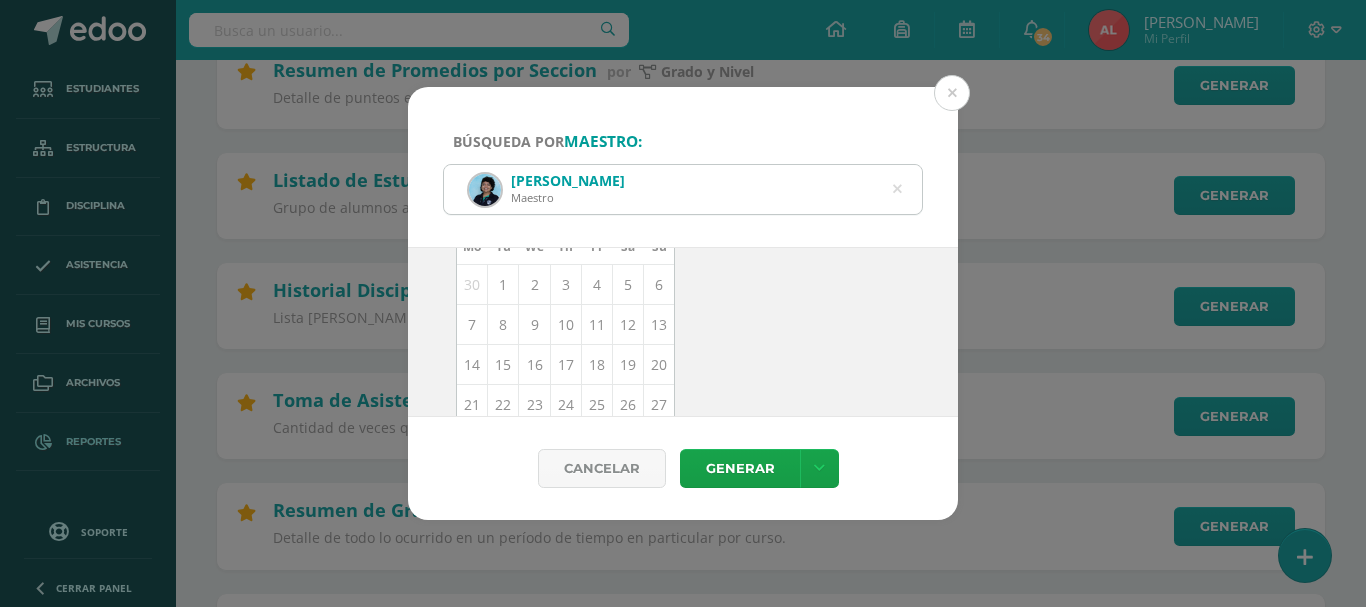 type on "[DATE]" 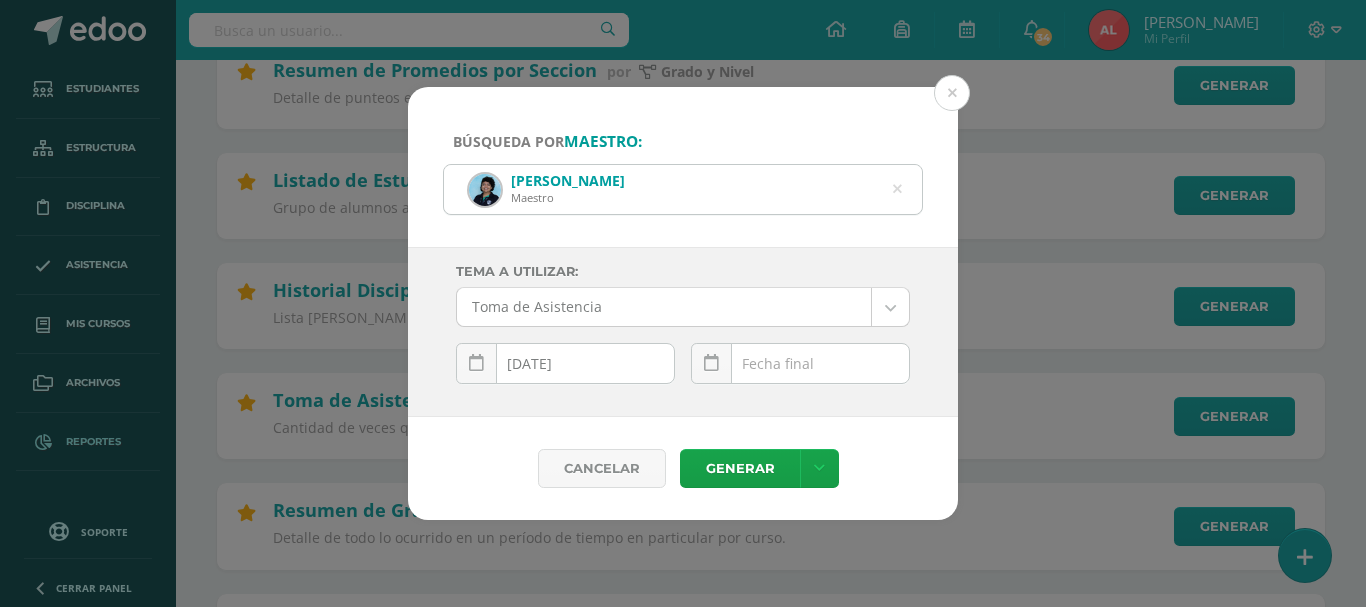scroll, scrollTop: 0, scrollLeft: 0, axis: both 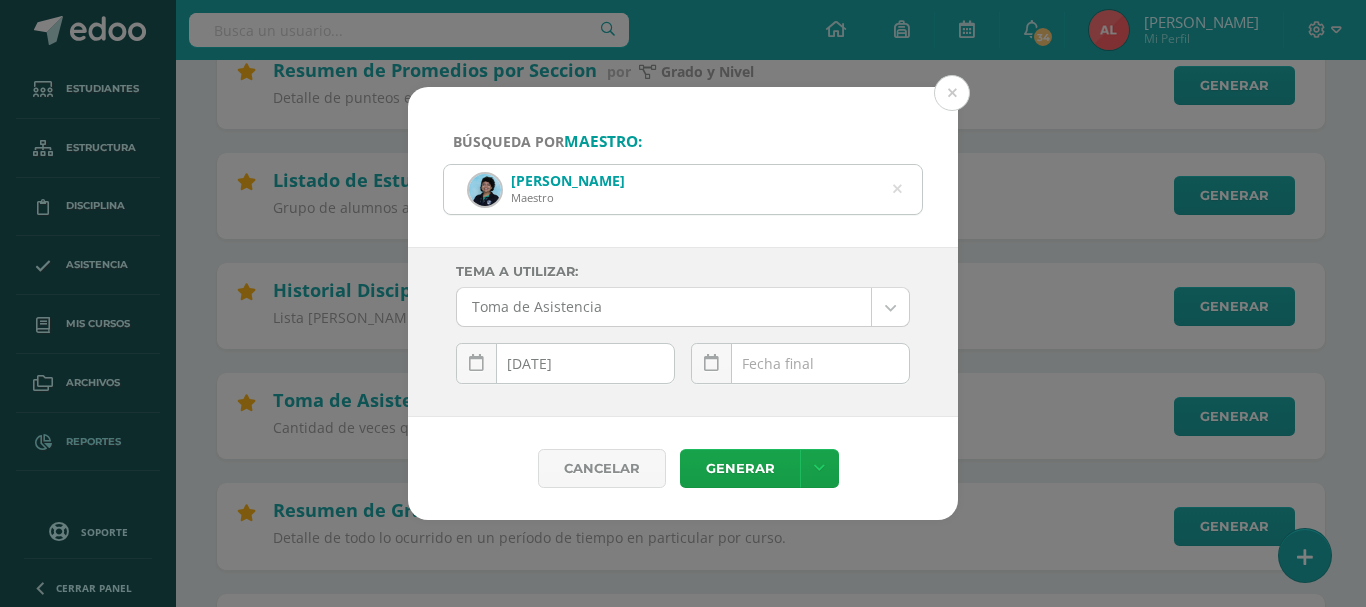 click at bounding box center [800, 363] 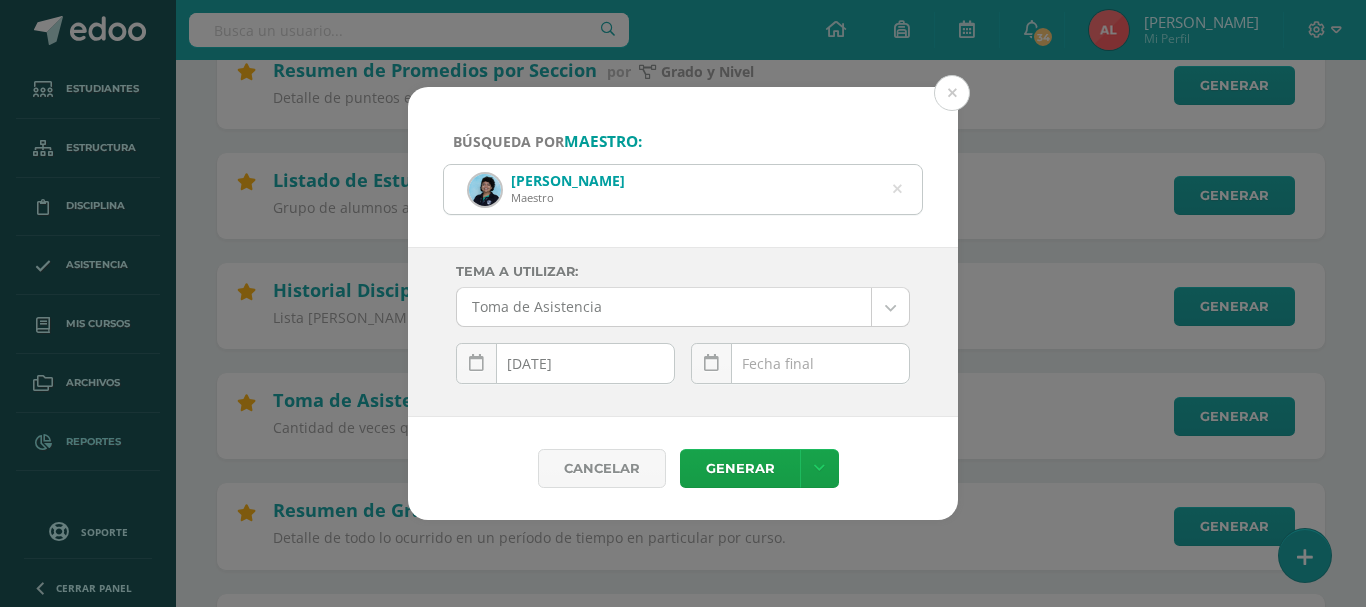 click at bounding box center (800, 363) 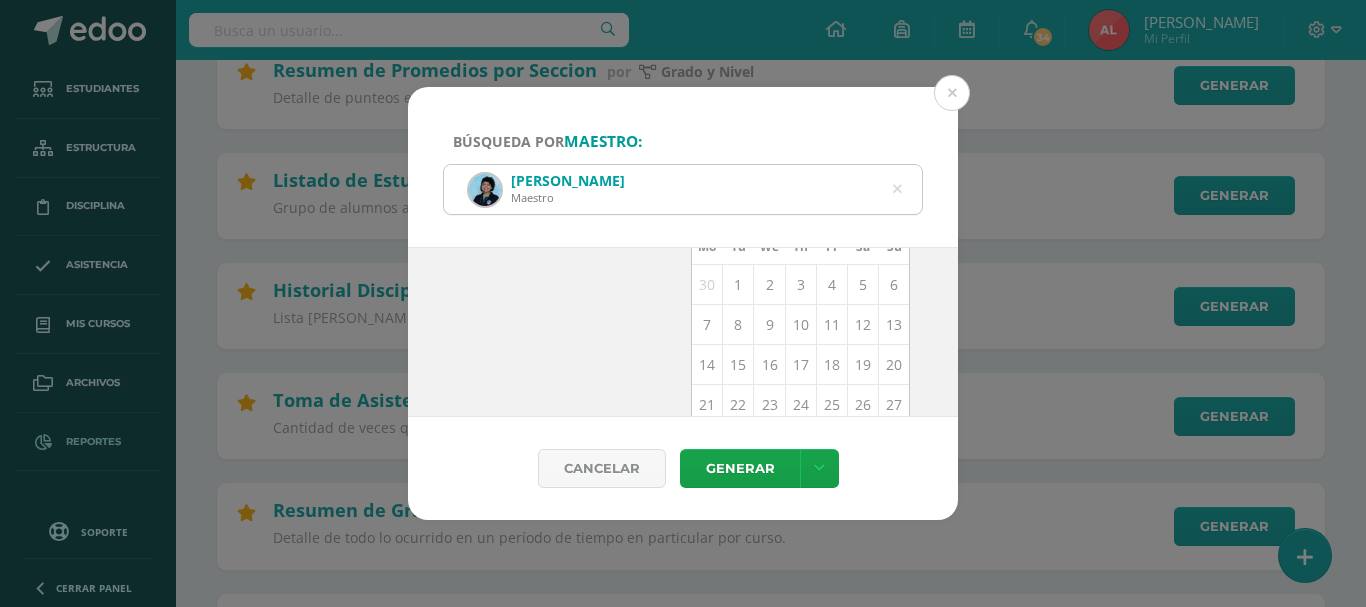click on "10" at bounding box center [800, 325] 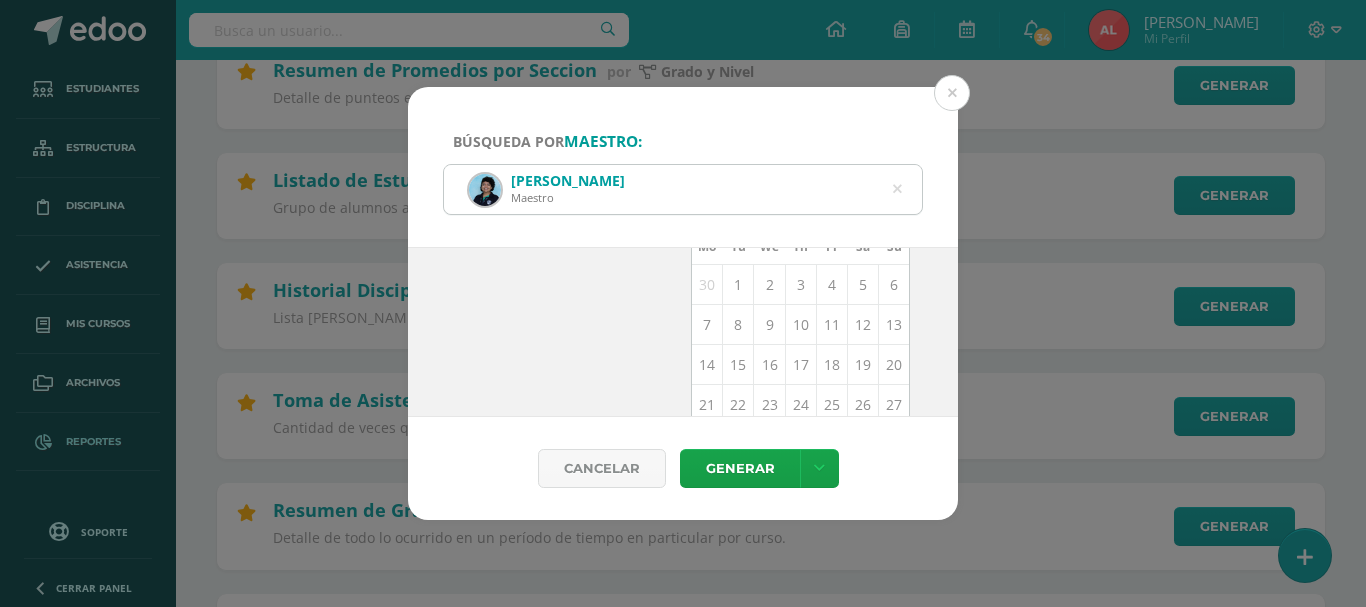 type on "[DATE]" 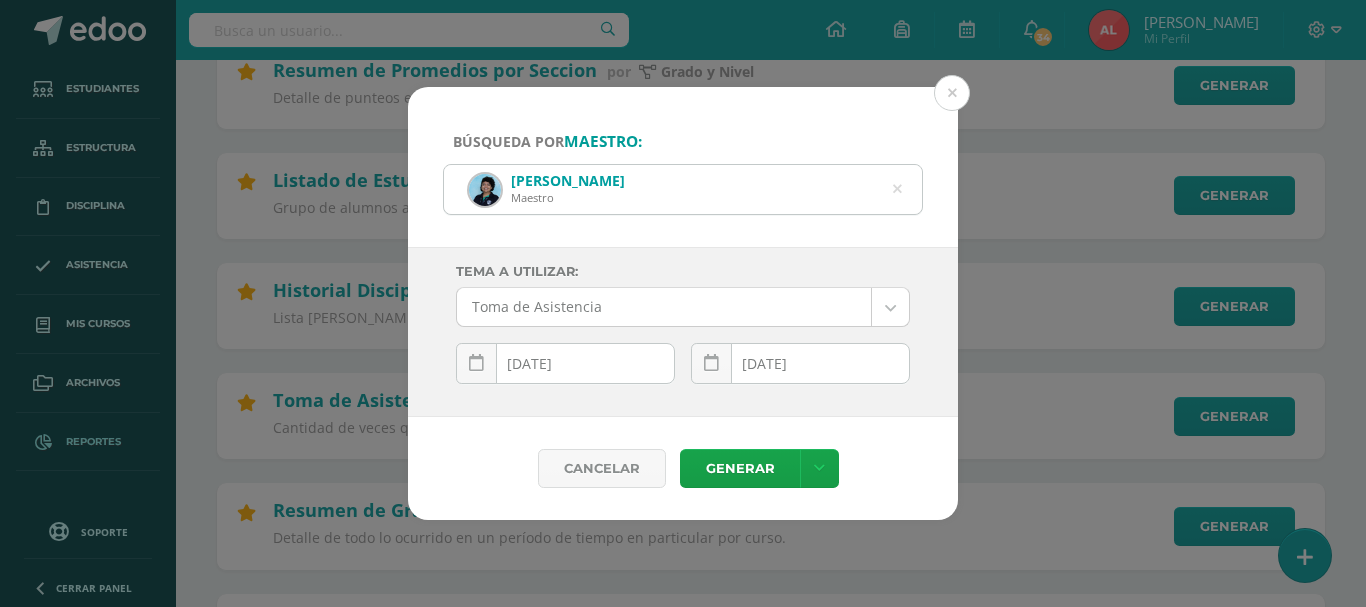 scroll, scrollTop: 0, scrollLeft: 0, axis: both 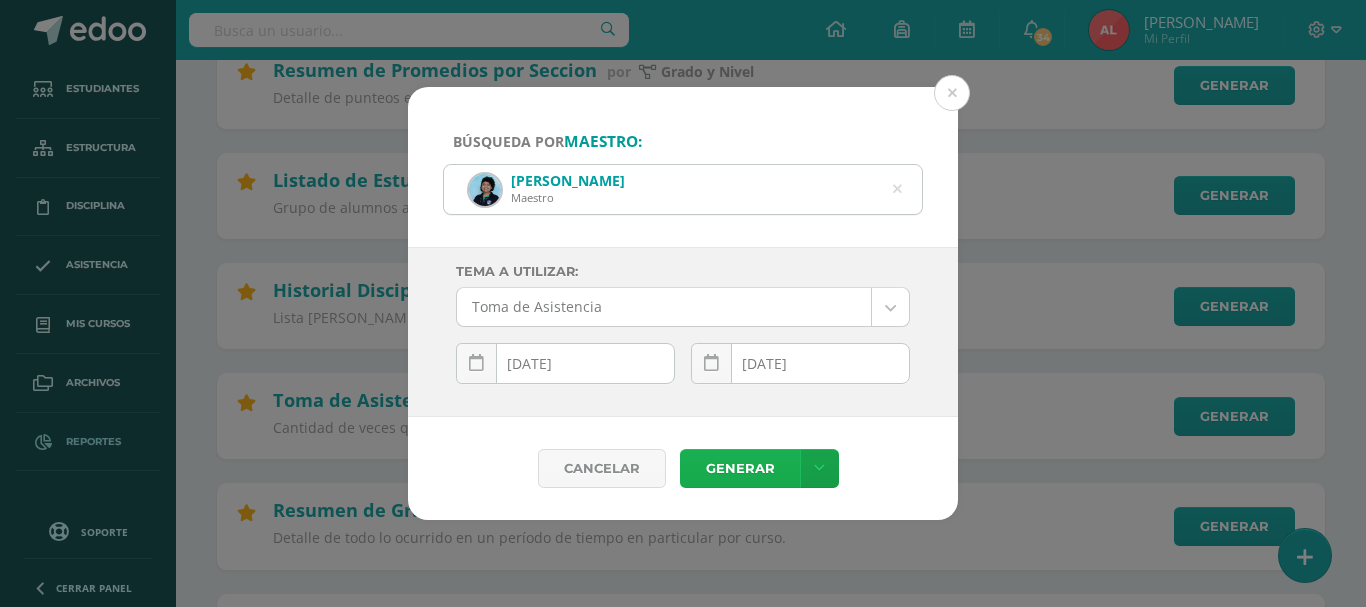 click on "Generar" at bounding box center [740, 468] 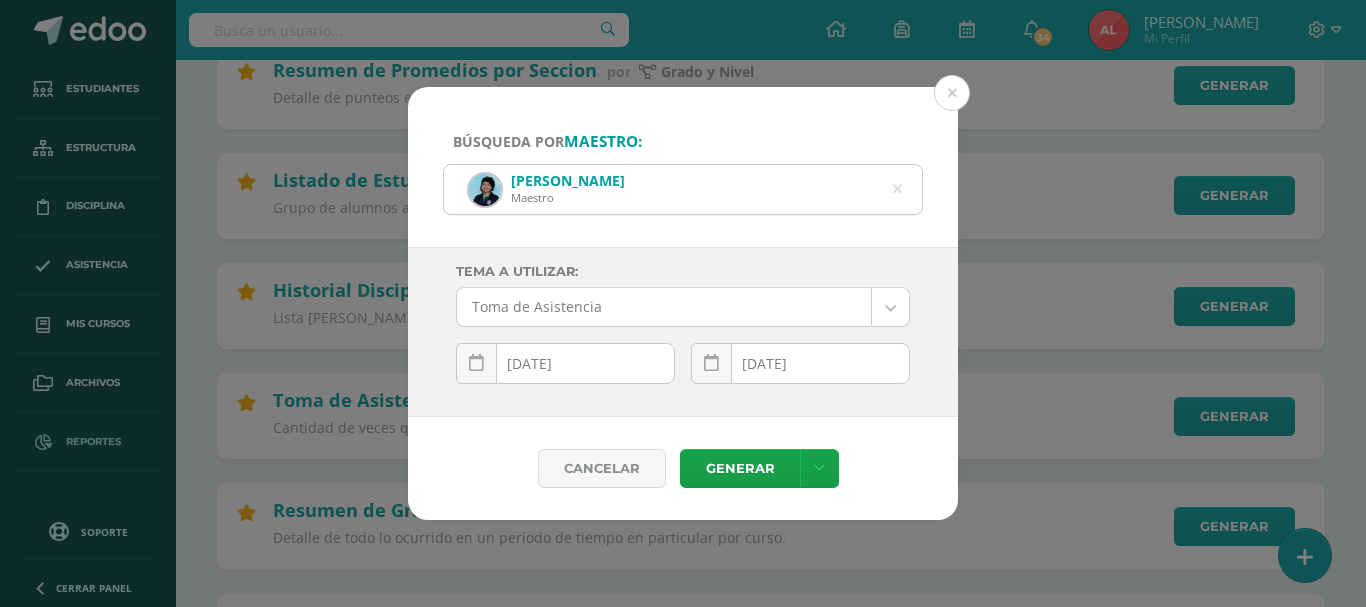click on "[PERSON_NAME]" at bounding box center [683, 189] 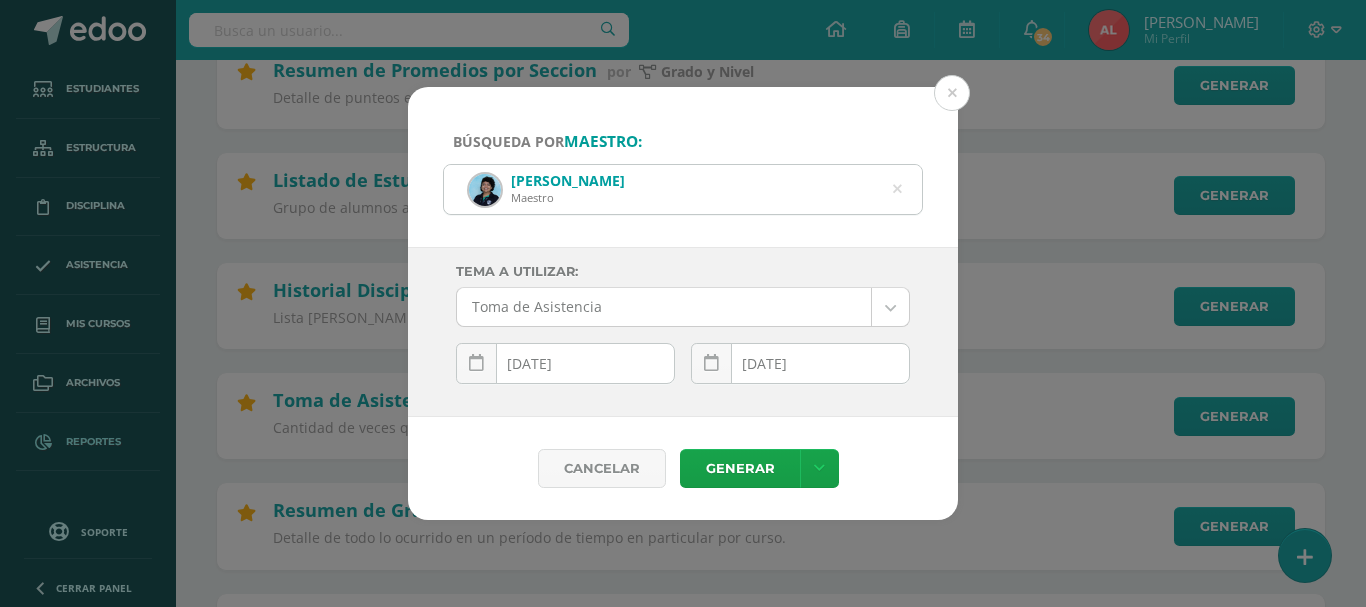 click at bounding box center (897, 189) 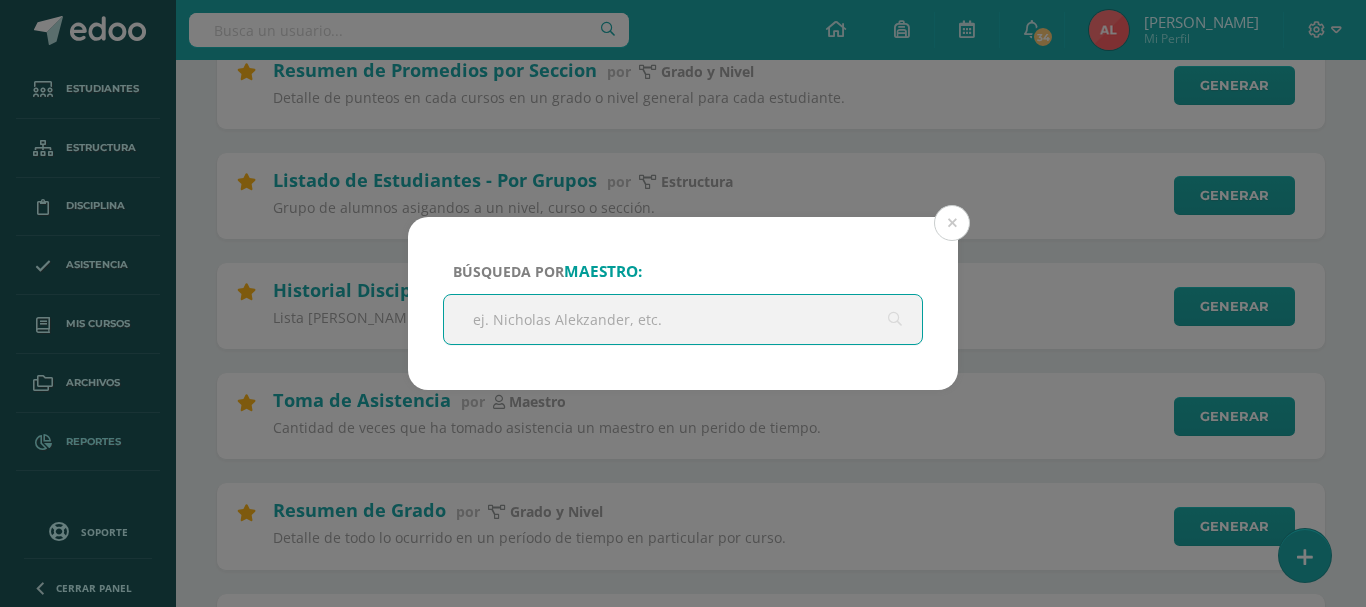 click at bounding box center (683, 319) 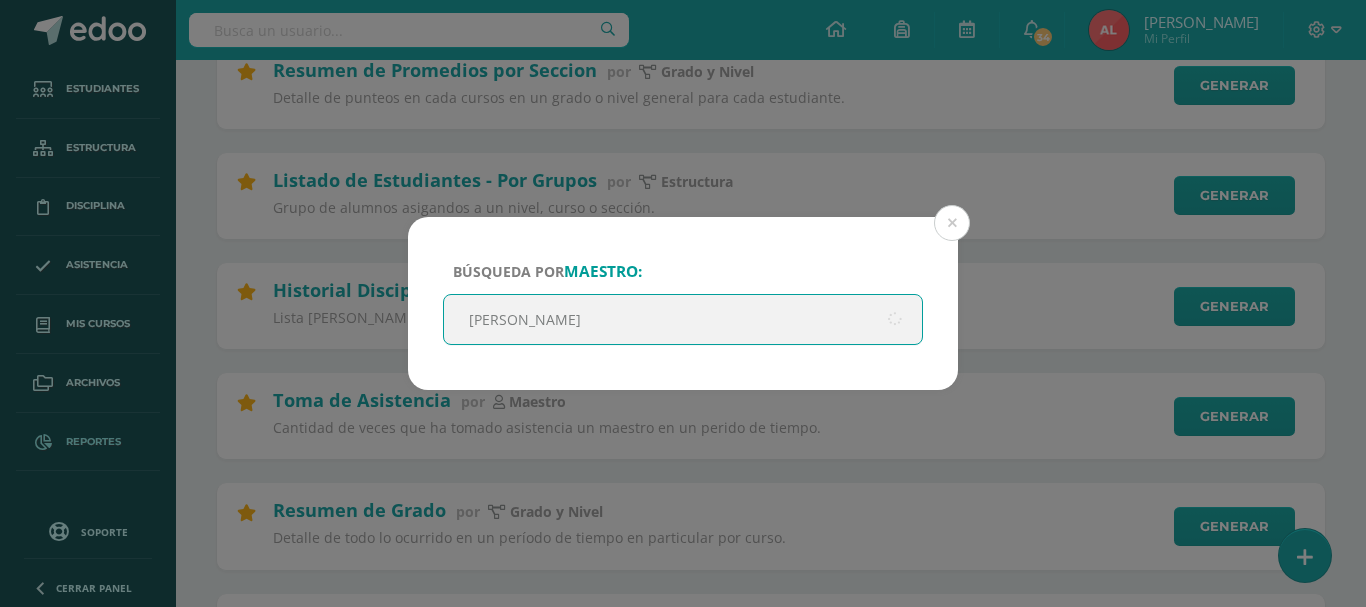type on "[PERSON_NAME]" 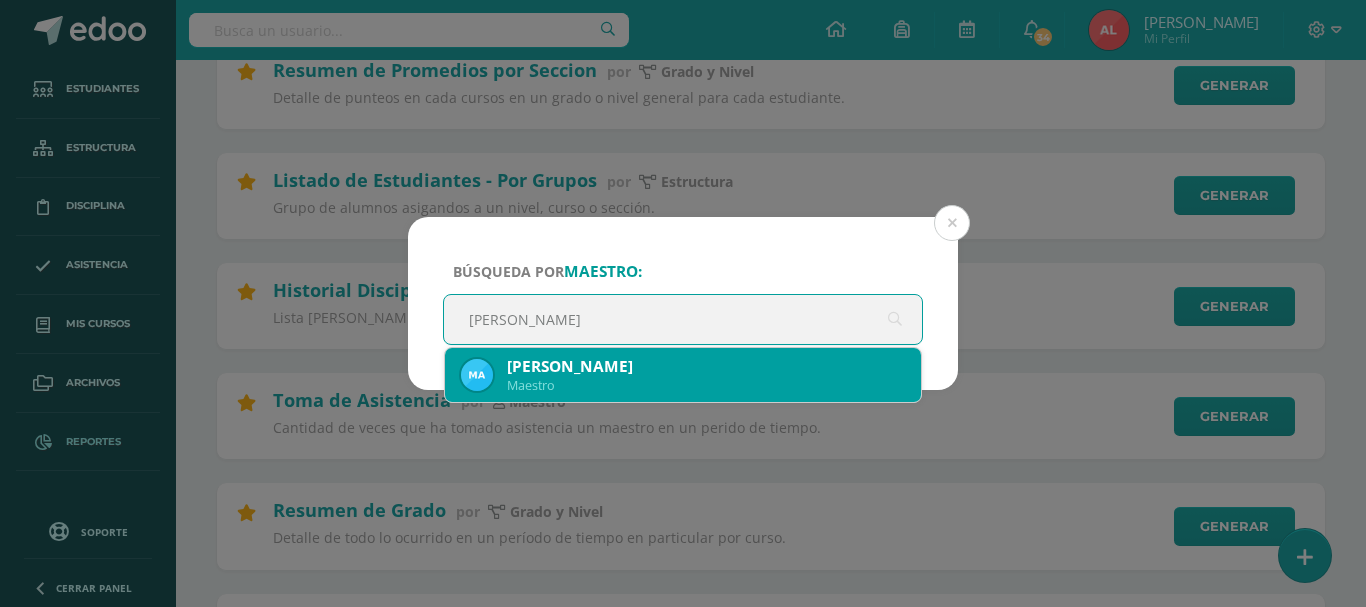 click on "Maestro" at bounding box center [706, 385] 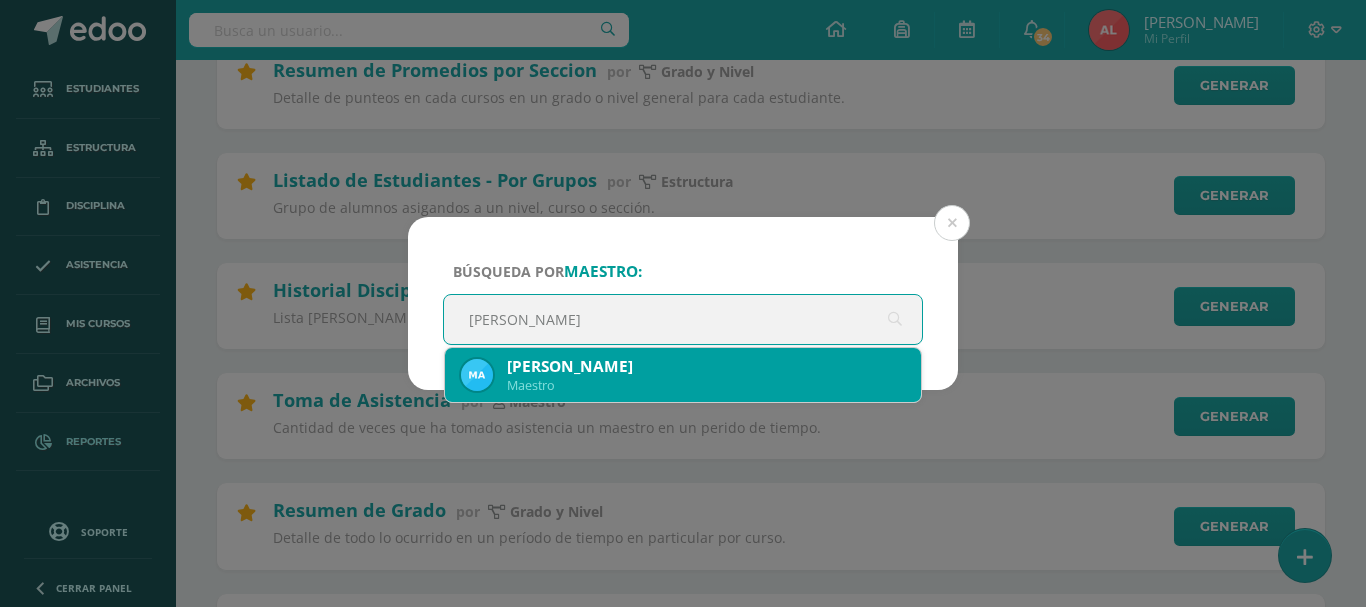 type 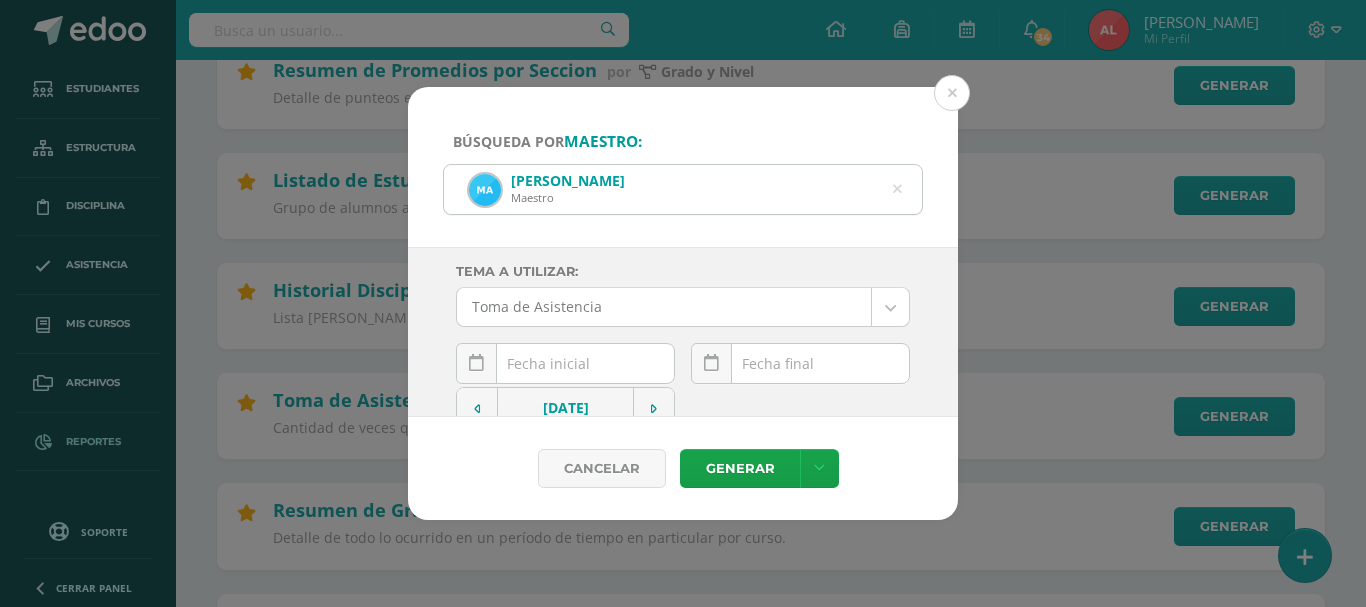 click on "[DATE] Mo Tu We Th Fr Sa Su 30 1 2 3 4 5 6 7 8 9 10 11 12 13 14 15 16 17 18 19 20 21 22 23 24 25 26 27 28 29 30 31 1 2 3 4 5 6 7 8 9 10 false Clear date" at bounding box center [565, 371] 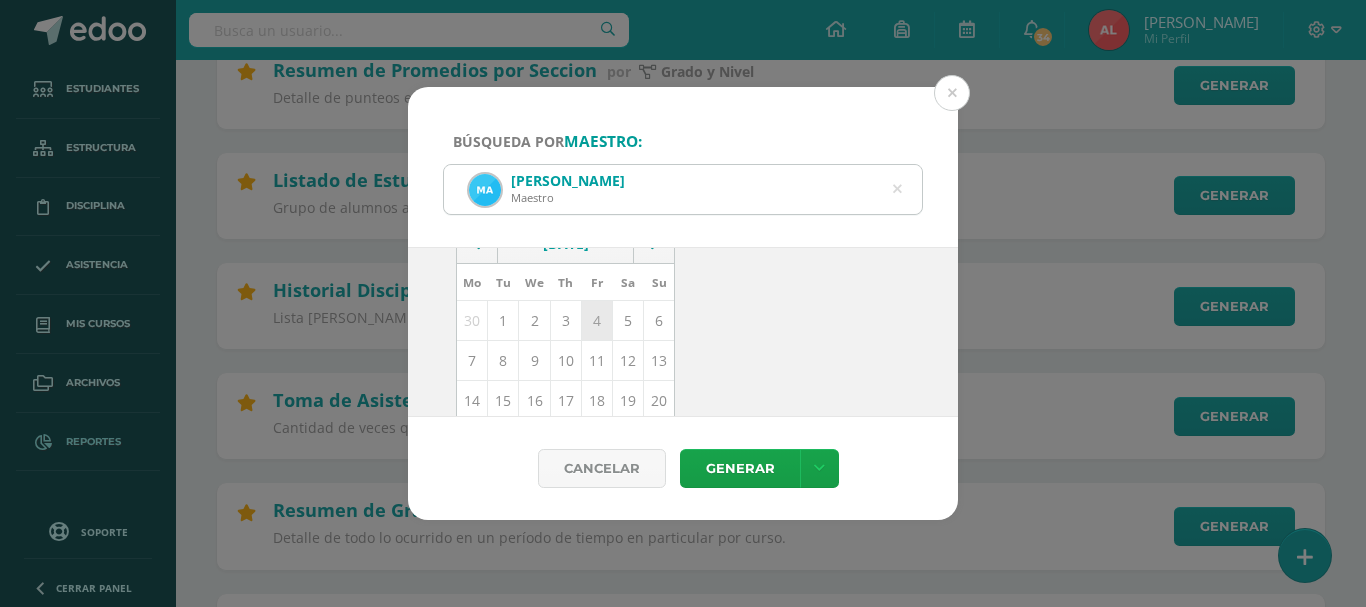 scroll, scrollTop: 200, scrollLeft: 0, axis: vertical 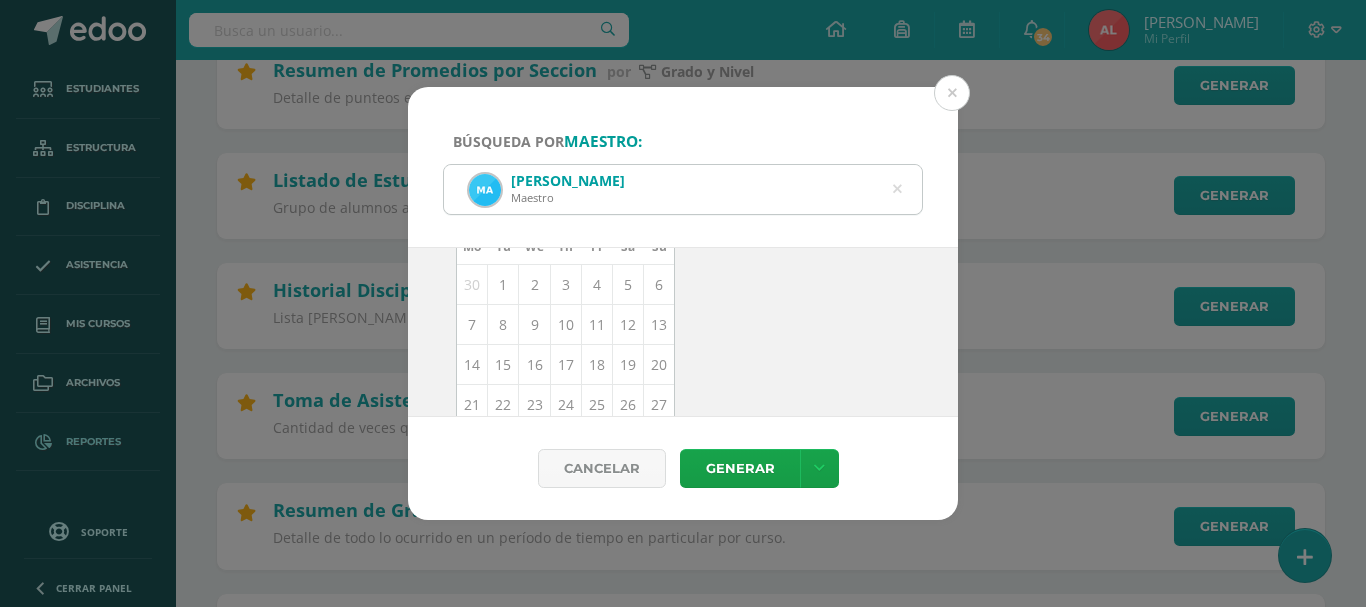 click on "10" at bounding box center [565, 325] 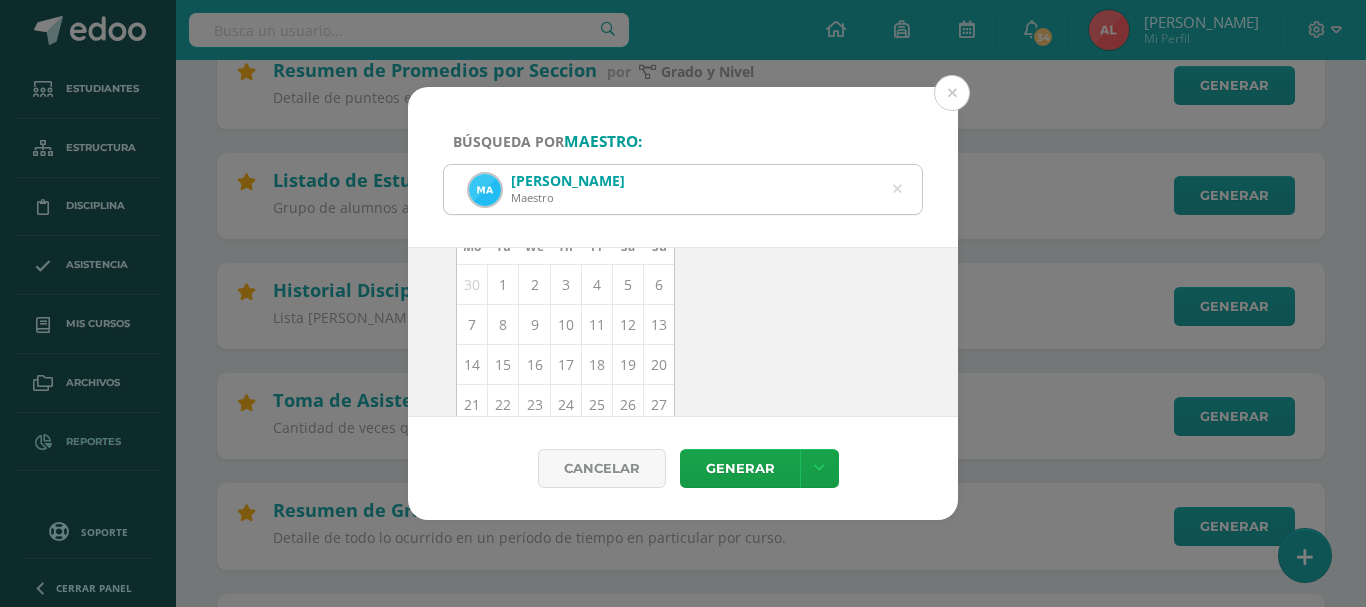 type on "[DATE]" 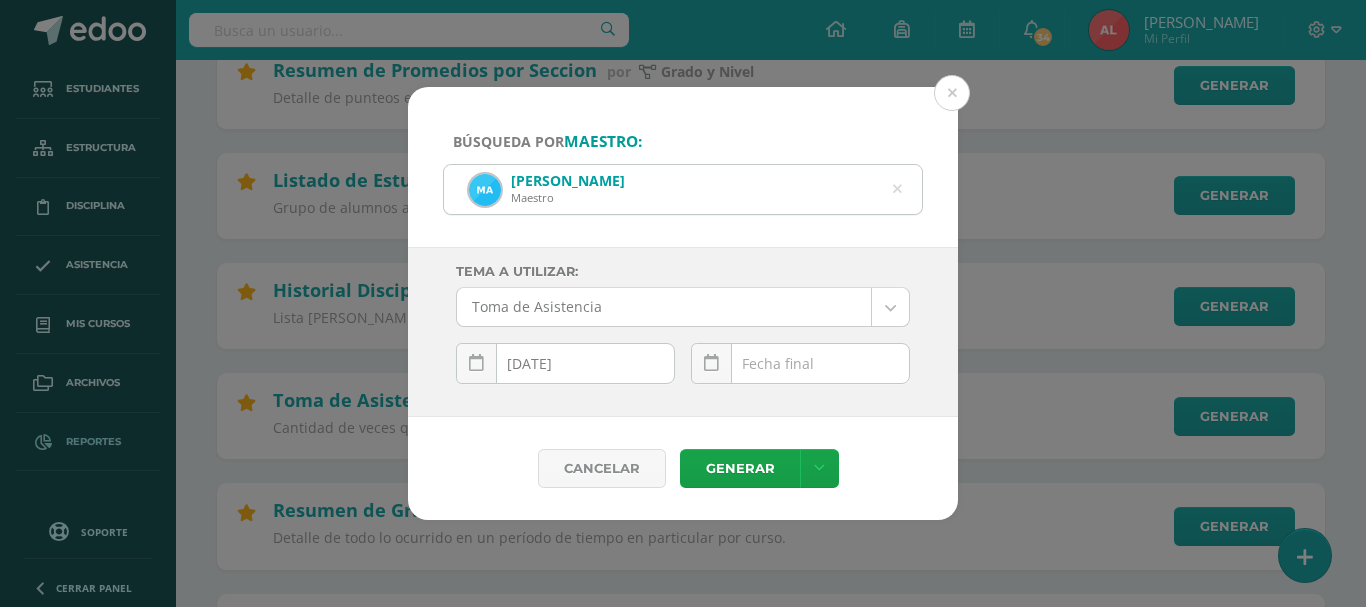 scroll, scrollTop: 0, scrollLeft: 0, axis: both 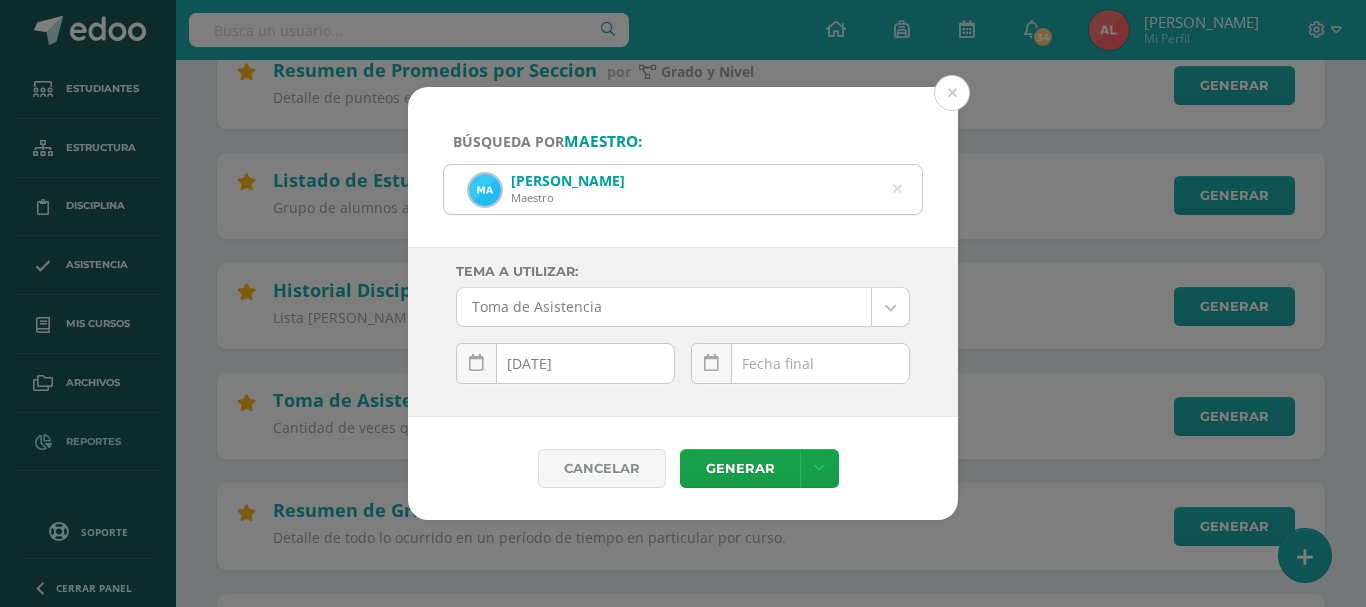 click on "[DATE] Mo Tu We Th Fr Sa Su 30 1 2 3 4 5 6 7 8 9 10 11 12 13 14 15 16 17 18 19 20 21 22 23 24 25 26 27 28 29 30 31 1 2 3 4 5 6 7 8 9 10 false Clear date" at bounding box center [800, 371] 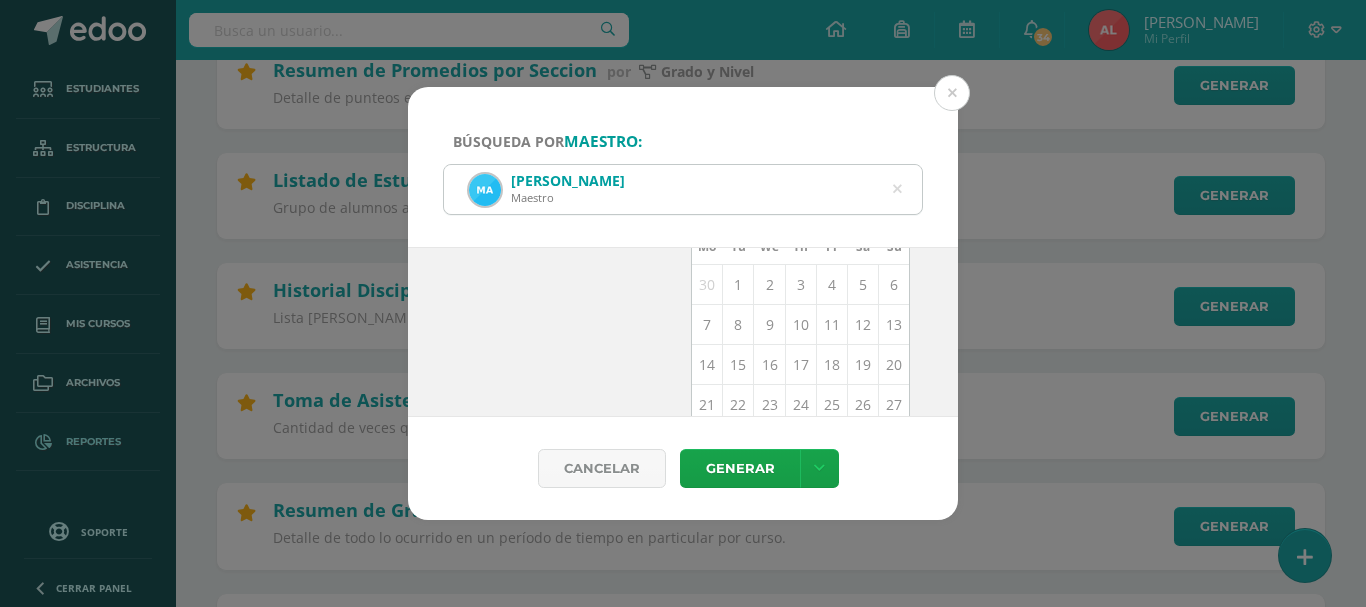 click on "10" at bounding box center [800, 325] 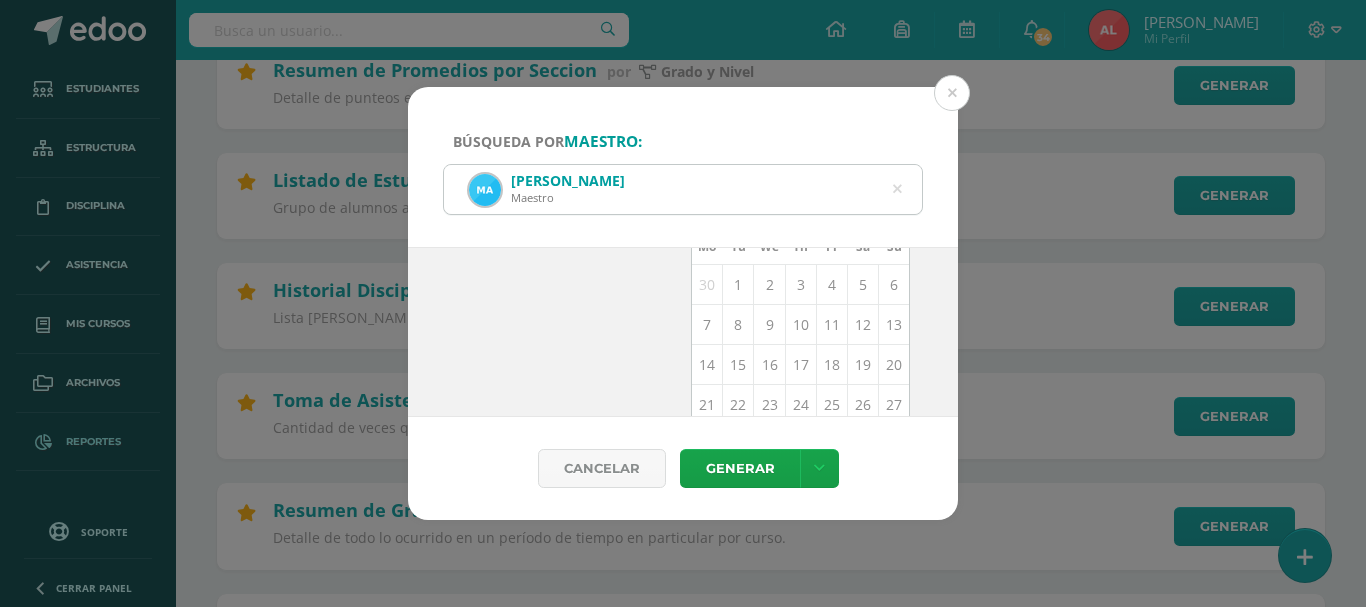 type on "[DATE]" 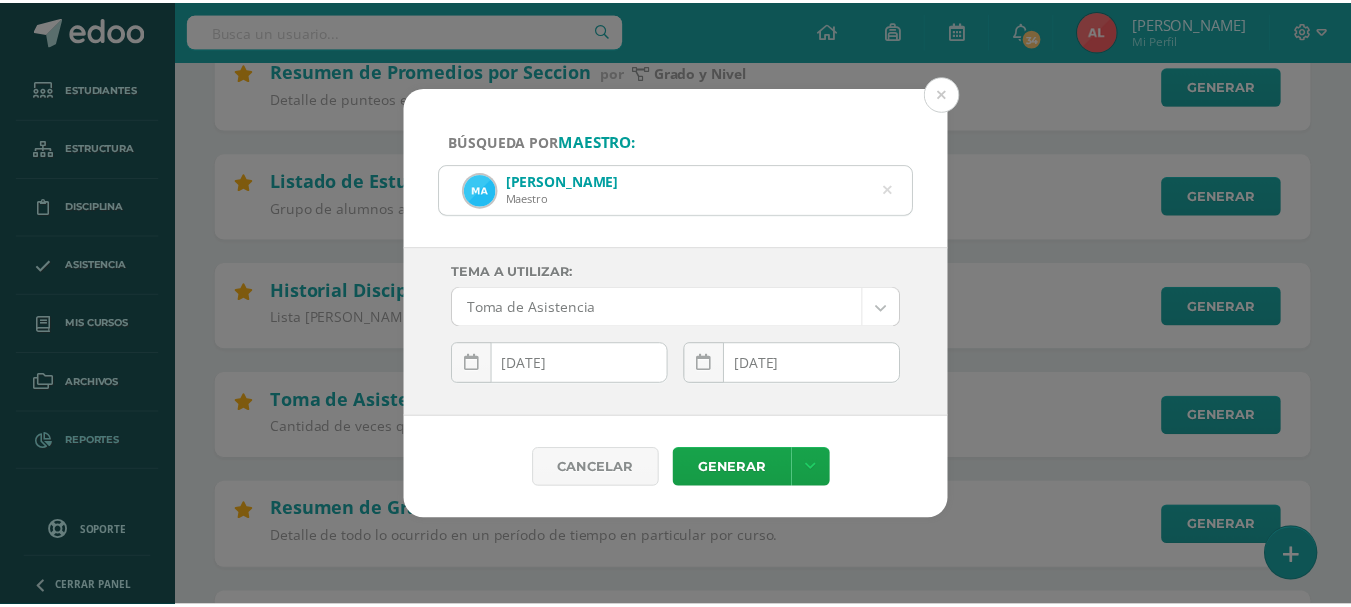 scroll, scrollTop: 0, scrollLeft: 0, axis: both 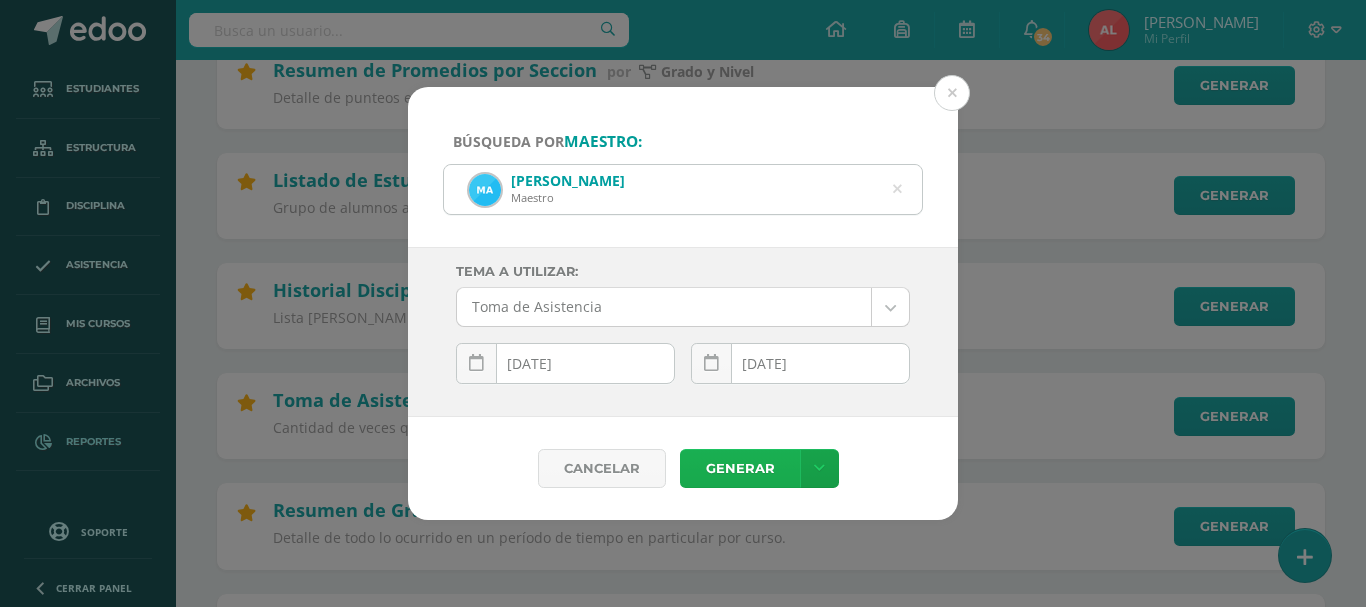 click on "Generar" at bounding box center (740, 468) 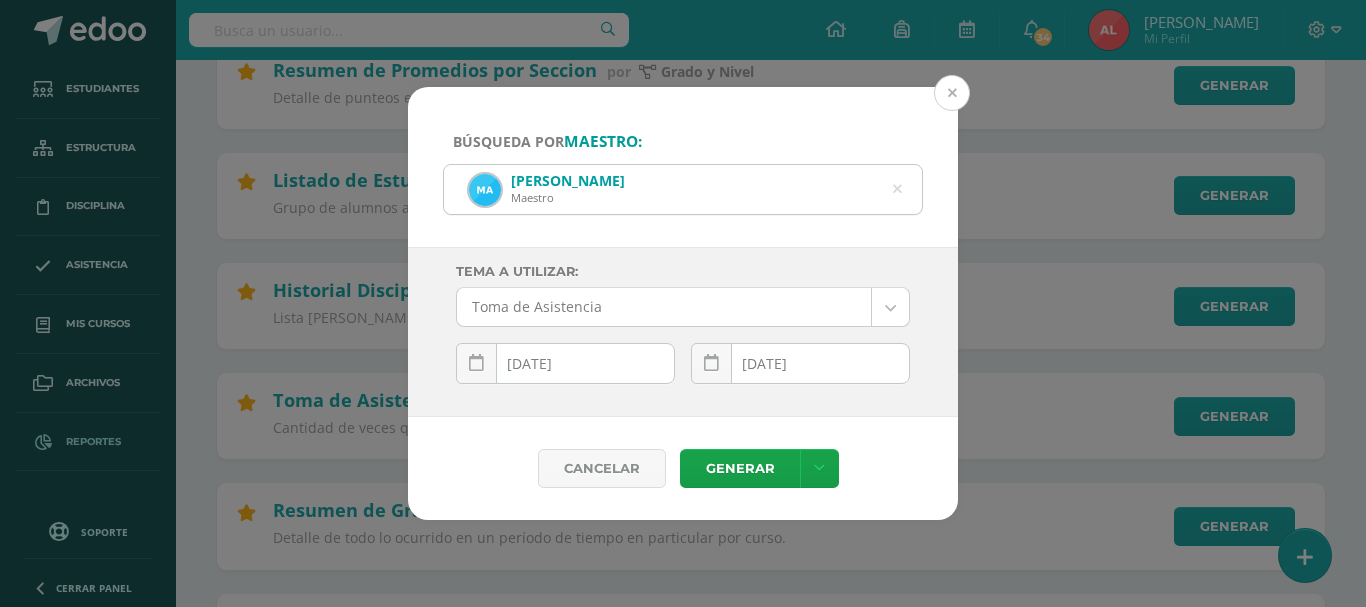 click at bounding box center [952, 93] 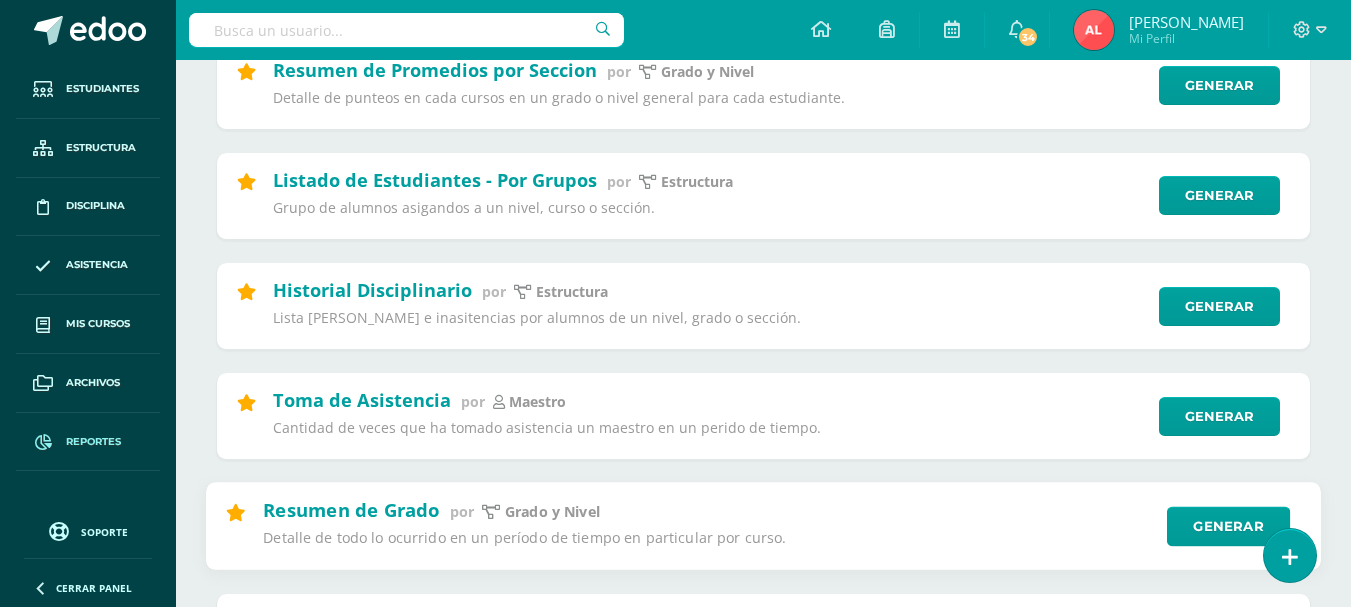 click on "Detalle de todo lo ocurrido en un período de tiempo en particular por curso." at bounding box center [708, 538] 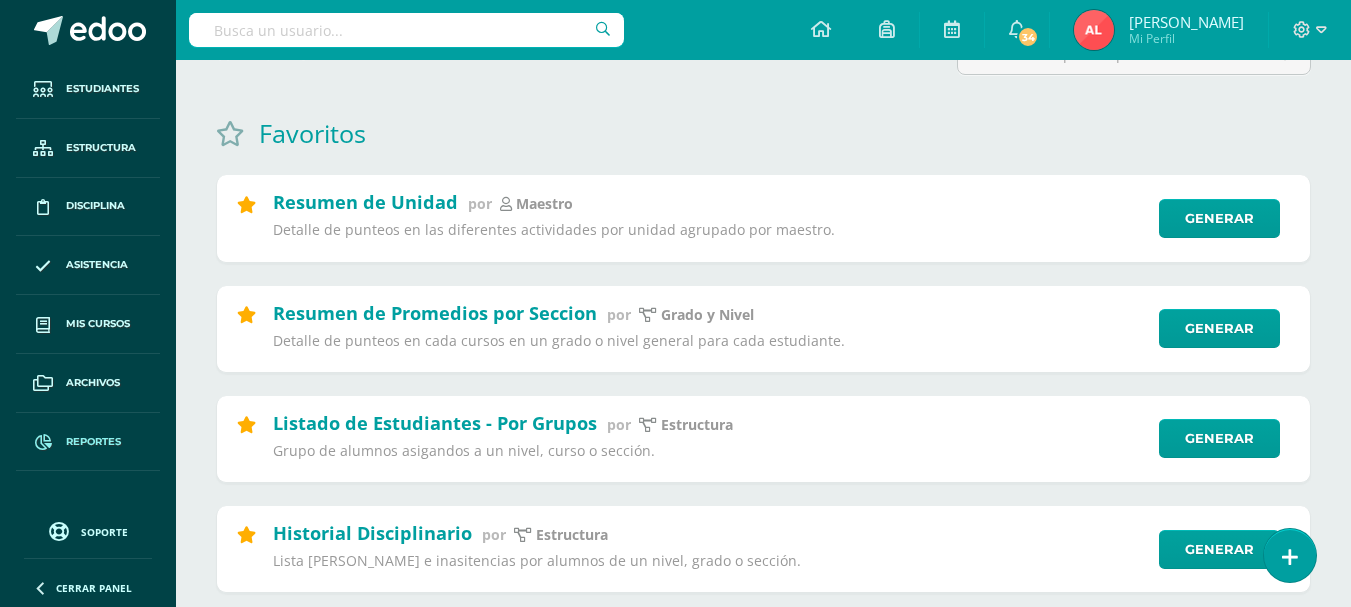 scroll, scrollTop: 0, scrollLeft: 0, axis: both 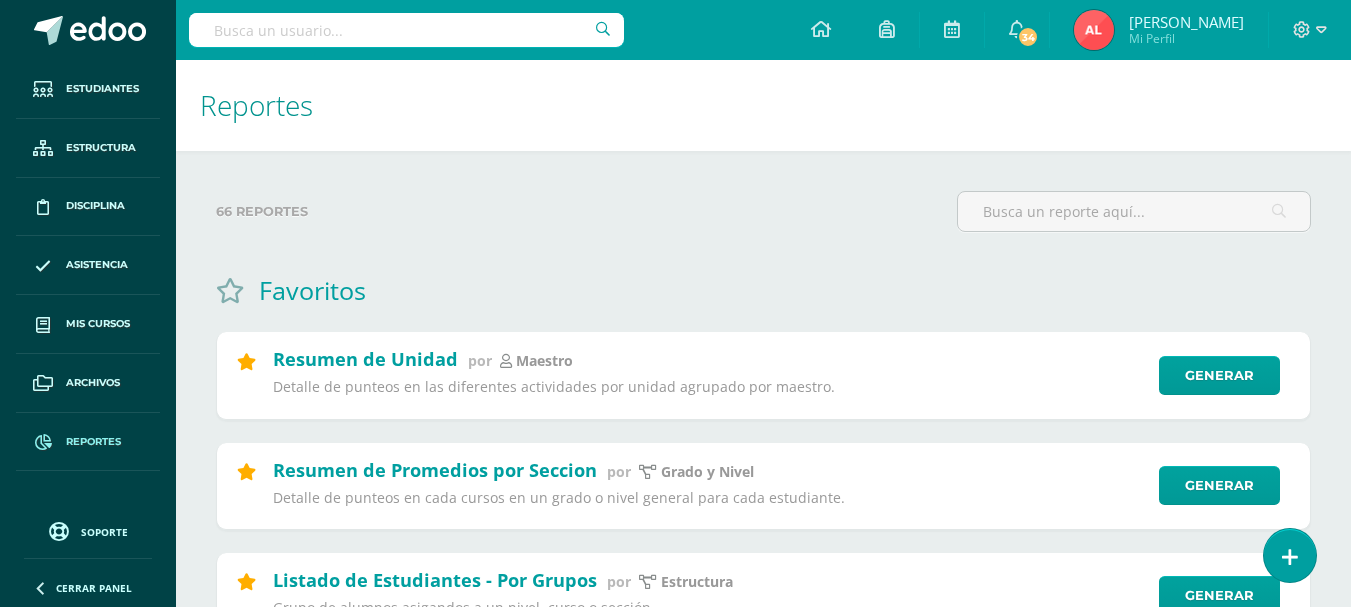 click at bounding box center [406, 30] 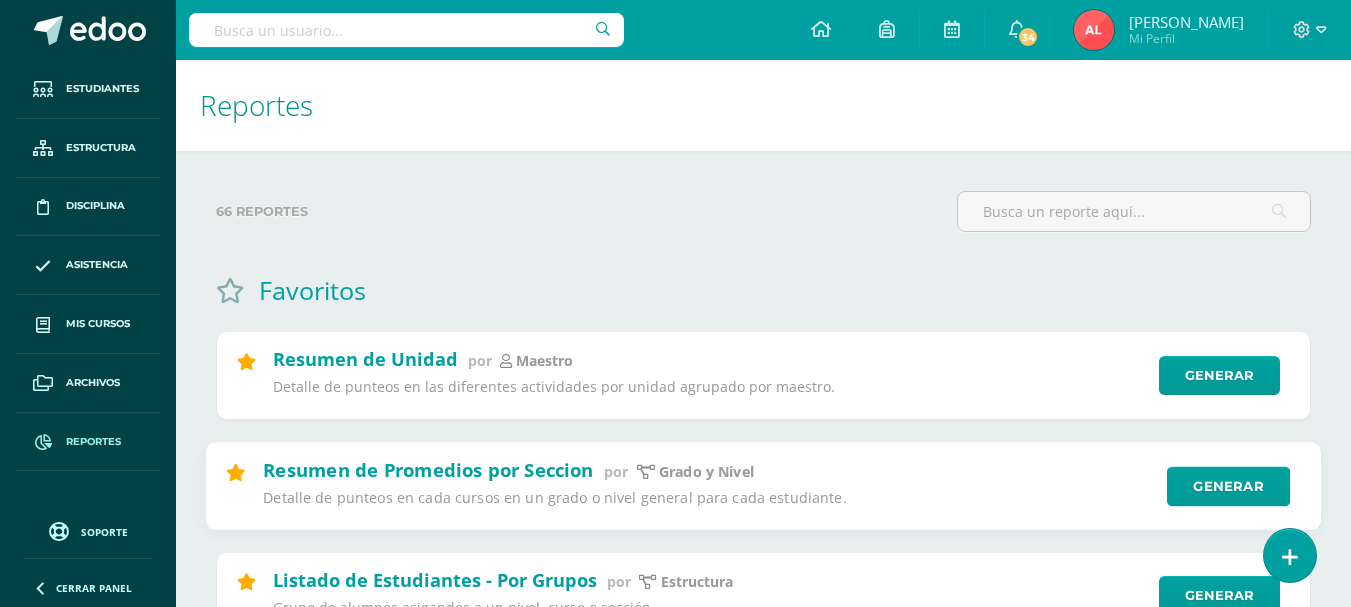 drag, startPoint x: 1056, startPoint y: 491, endPoint x: 1005, endPoint y: 497, distance: 51.351727 